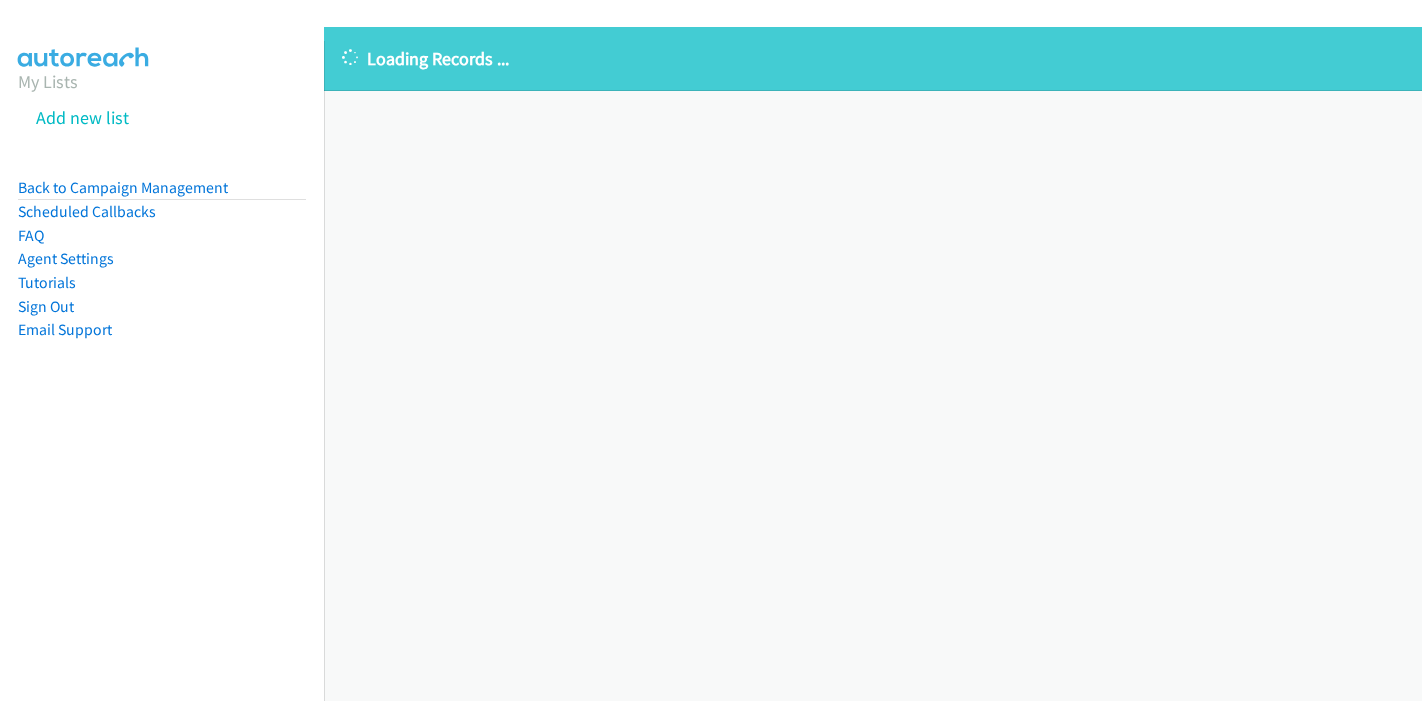 scroll, scrollTop: 0, scrollLeft: 0, axis: both 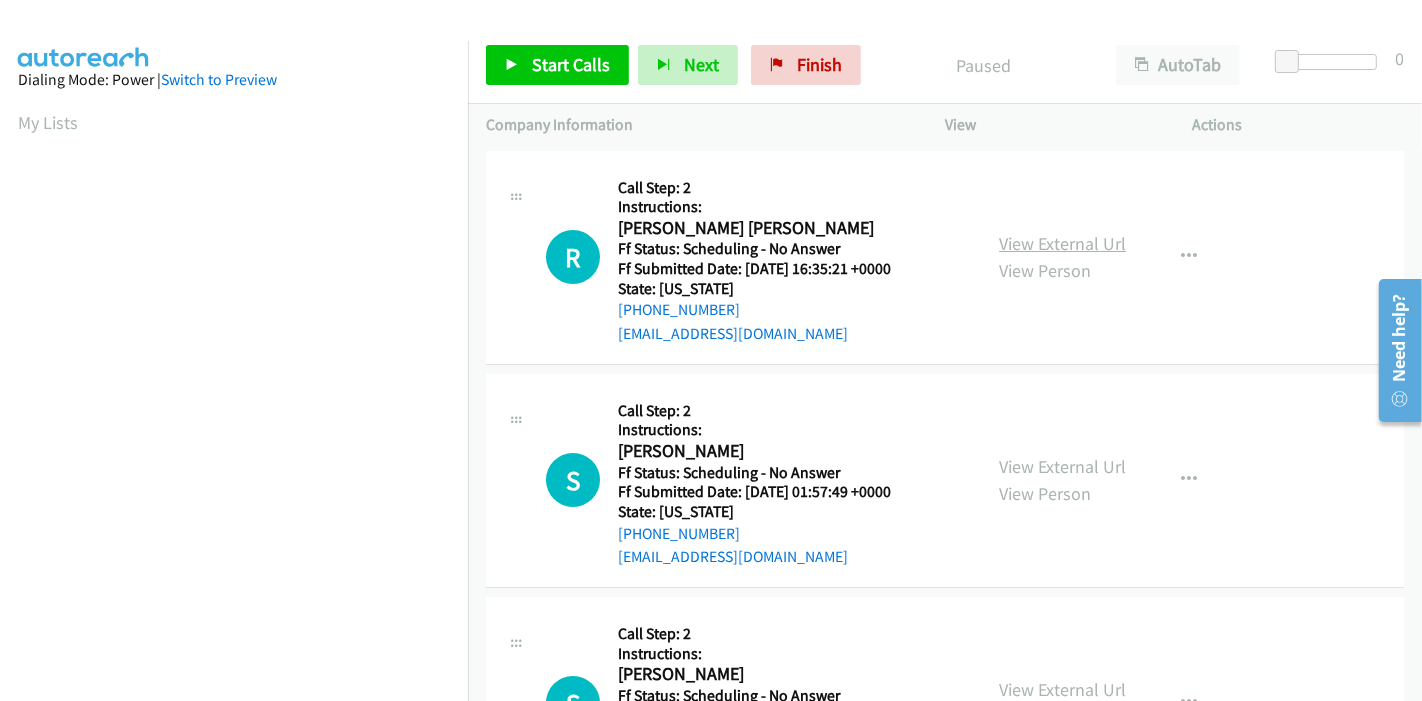 click on "View External Url" at bounding box center [1062, 243] 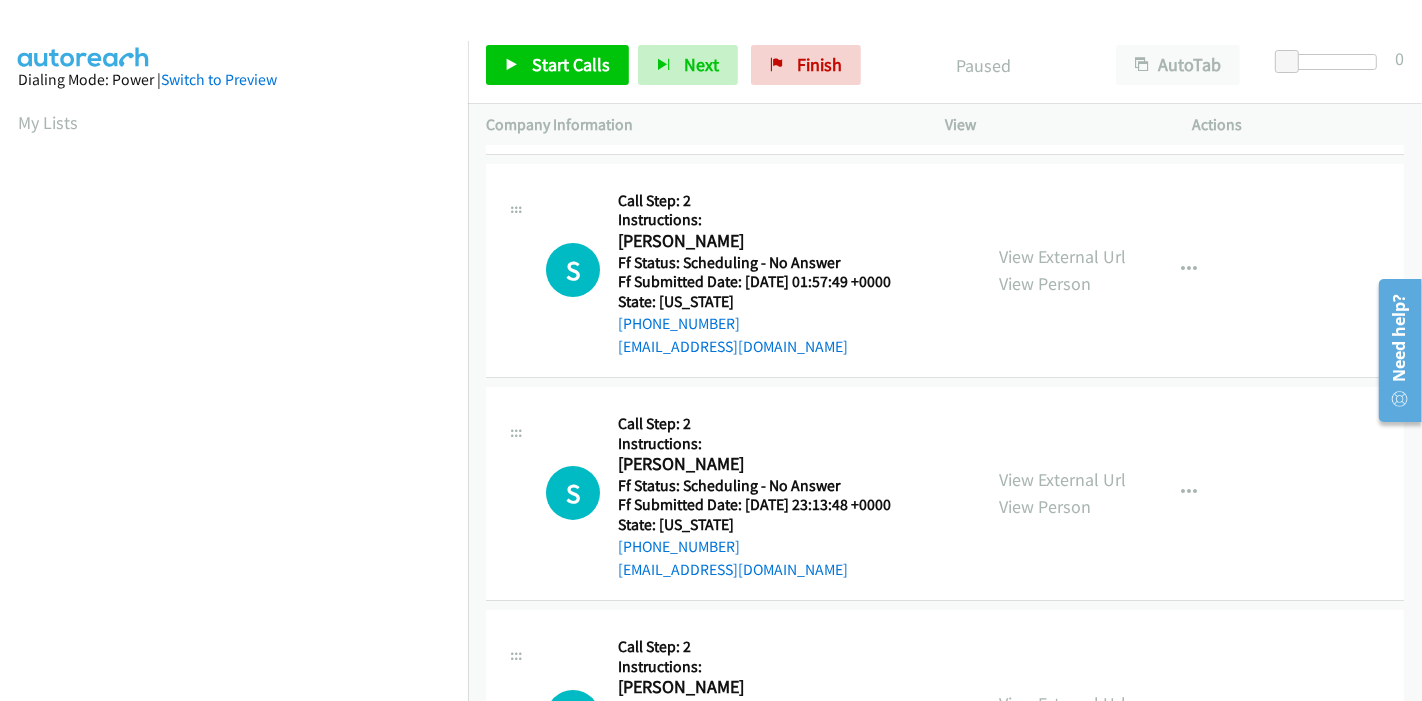 scroll, scrollTop: 0, scrollLeft: 0, axis: both 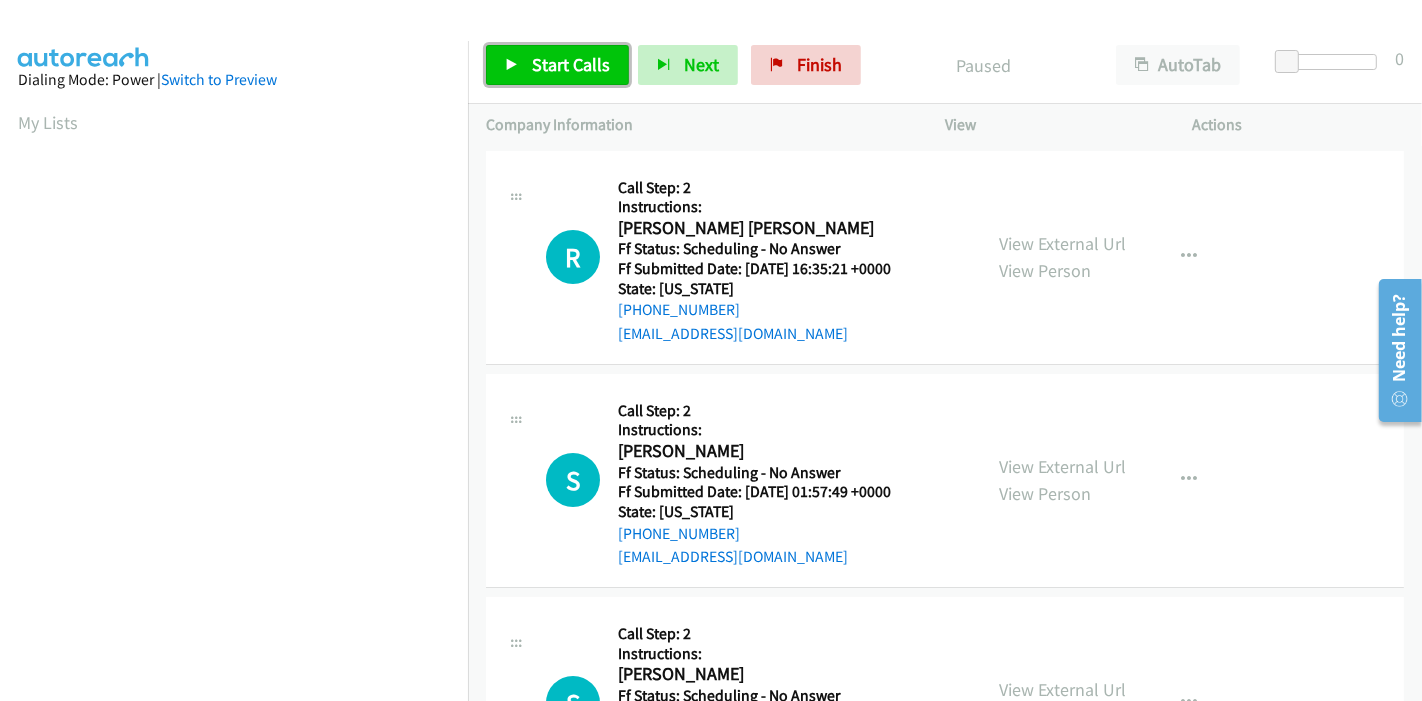 click on "Start Calls" at bounding box center (571, 64) 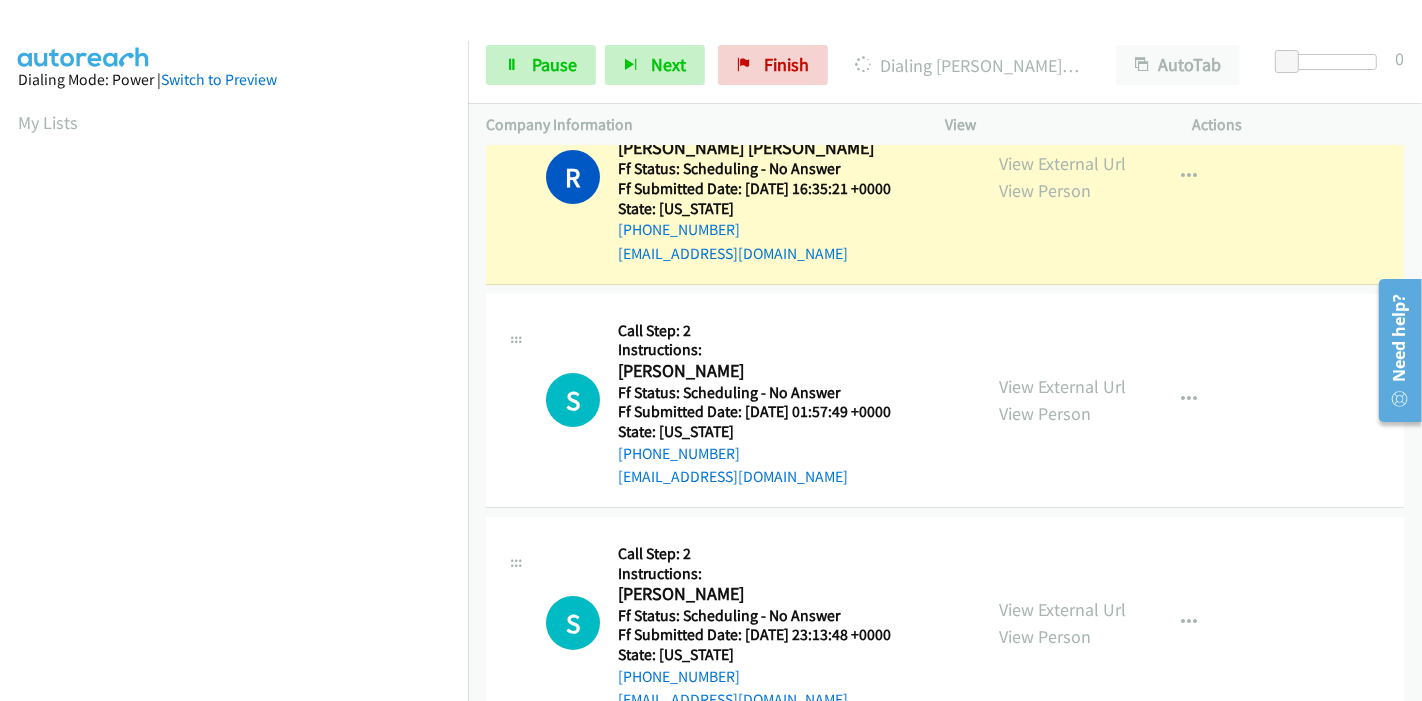 scroll, scrollTop: 0, scrollLeft: 0, axis: both 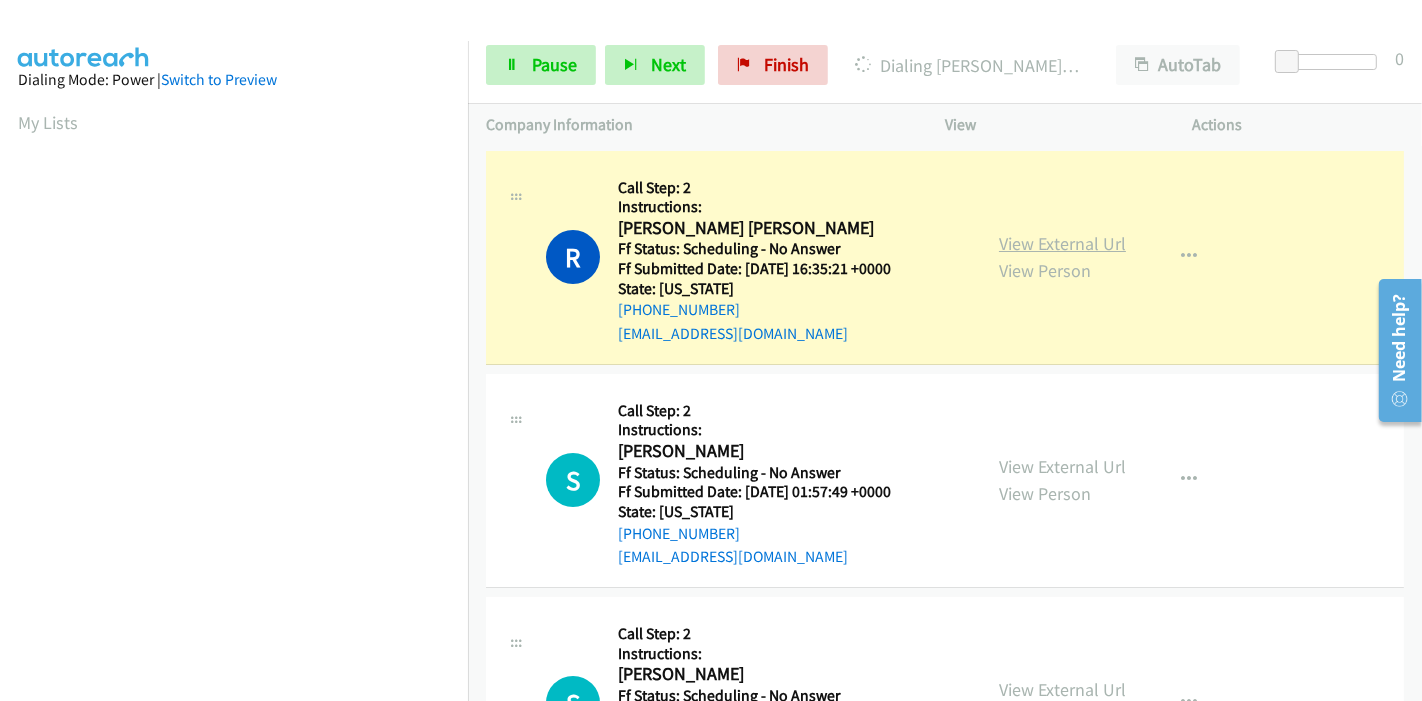 click on "View External Url" at bounding box center (1062, 243) 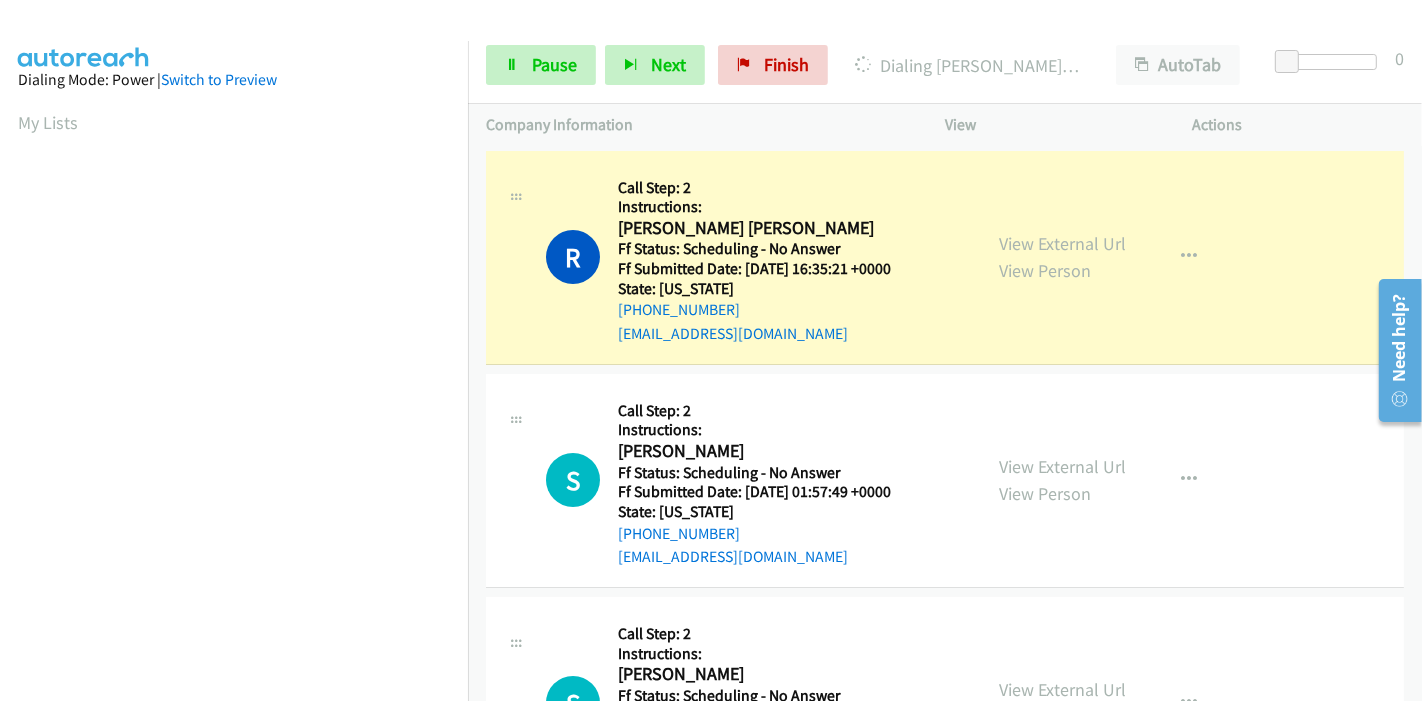 scroll, scrollTop: 422, scrollLeft: 0, axis: vertical 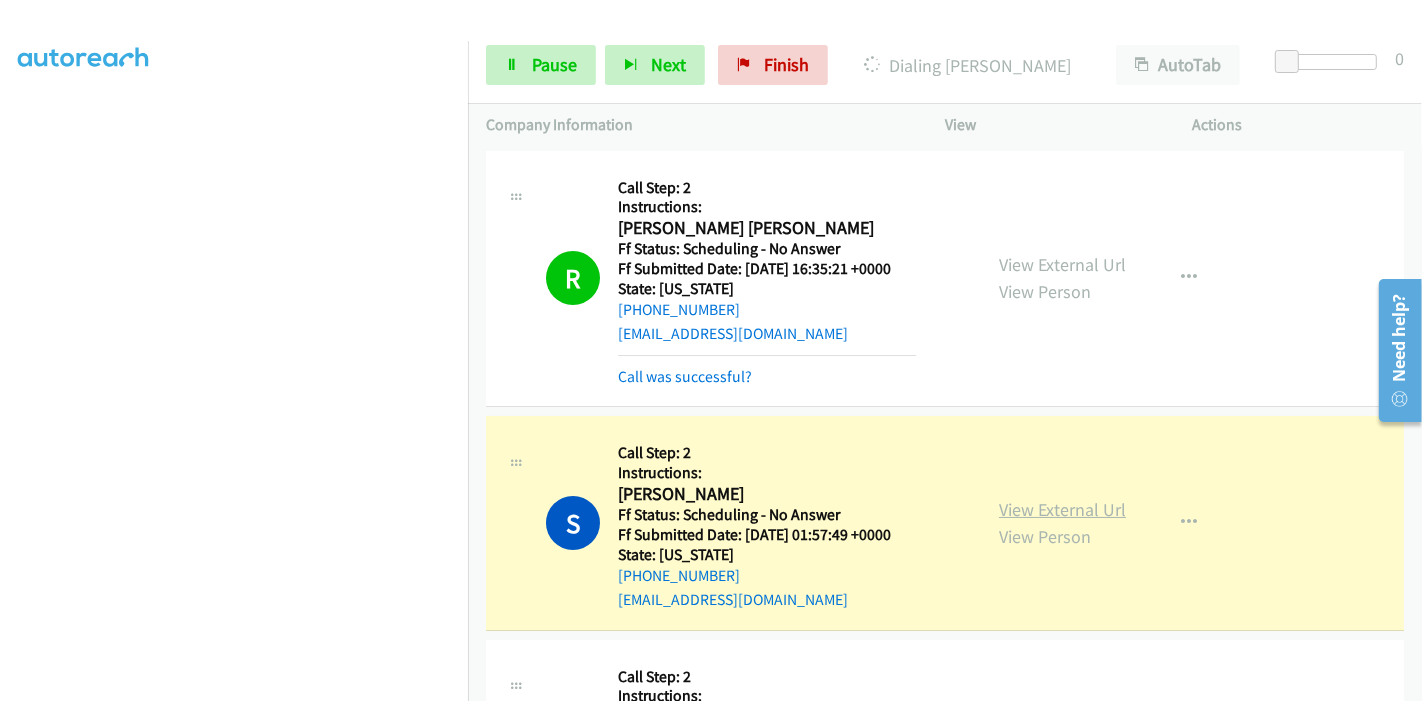 click on "View External Url" at bounding box center [1062, 509] 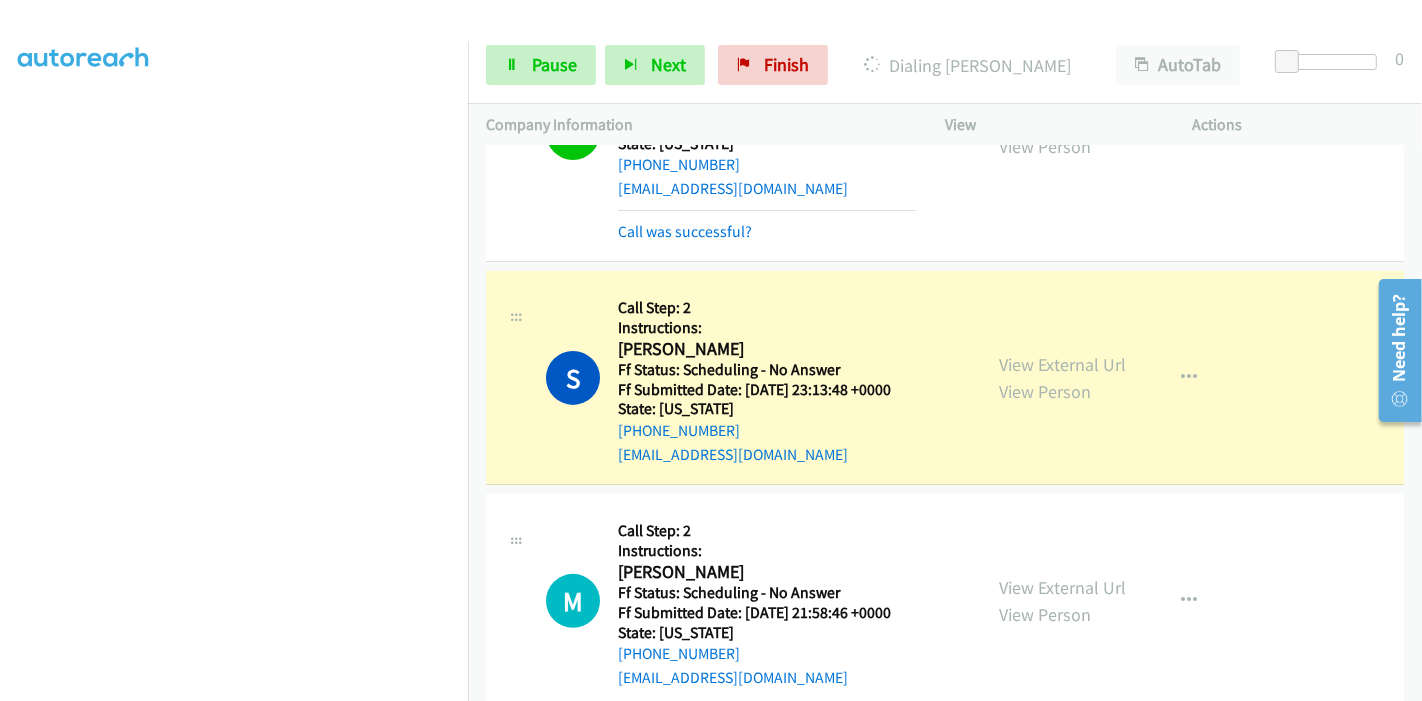 scroll, scrollTop: 444, scrollLeft: 0, axis: vertical 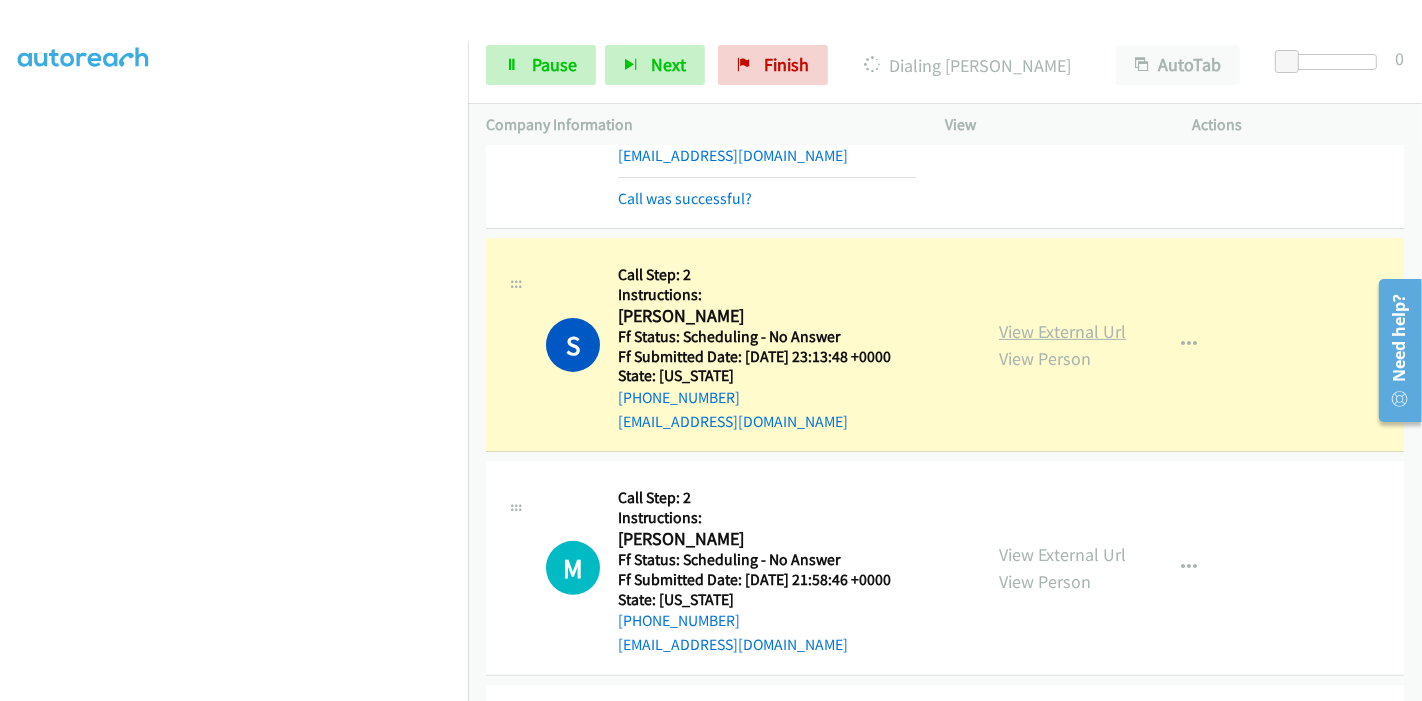 click on "View External Url" at bounding box center [1062, 331] 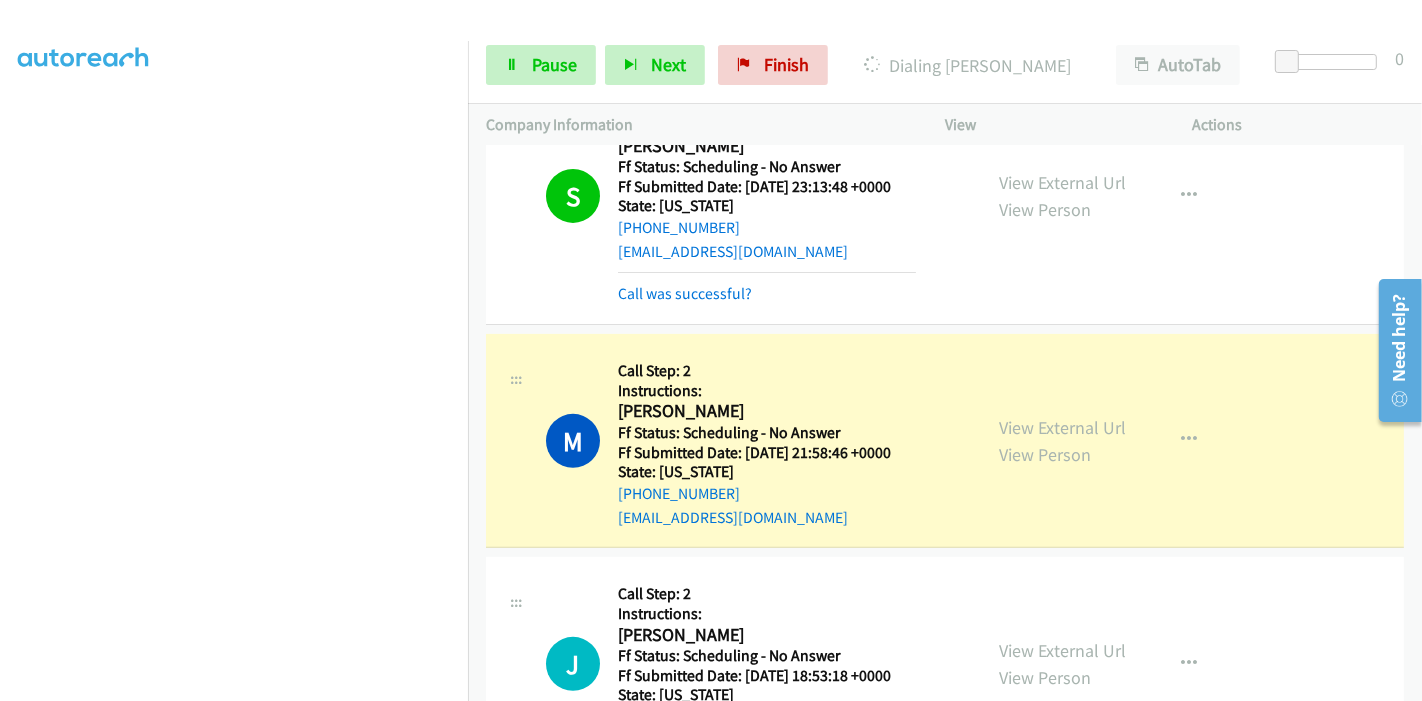 scroll, scrollTop: 666, scrollLeft: 0, axis: vertical 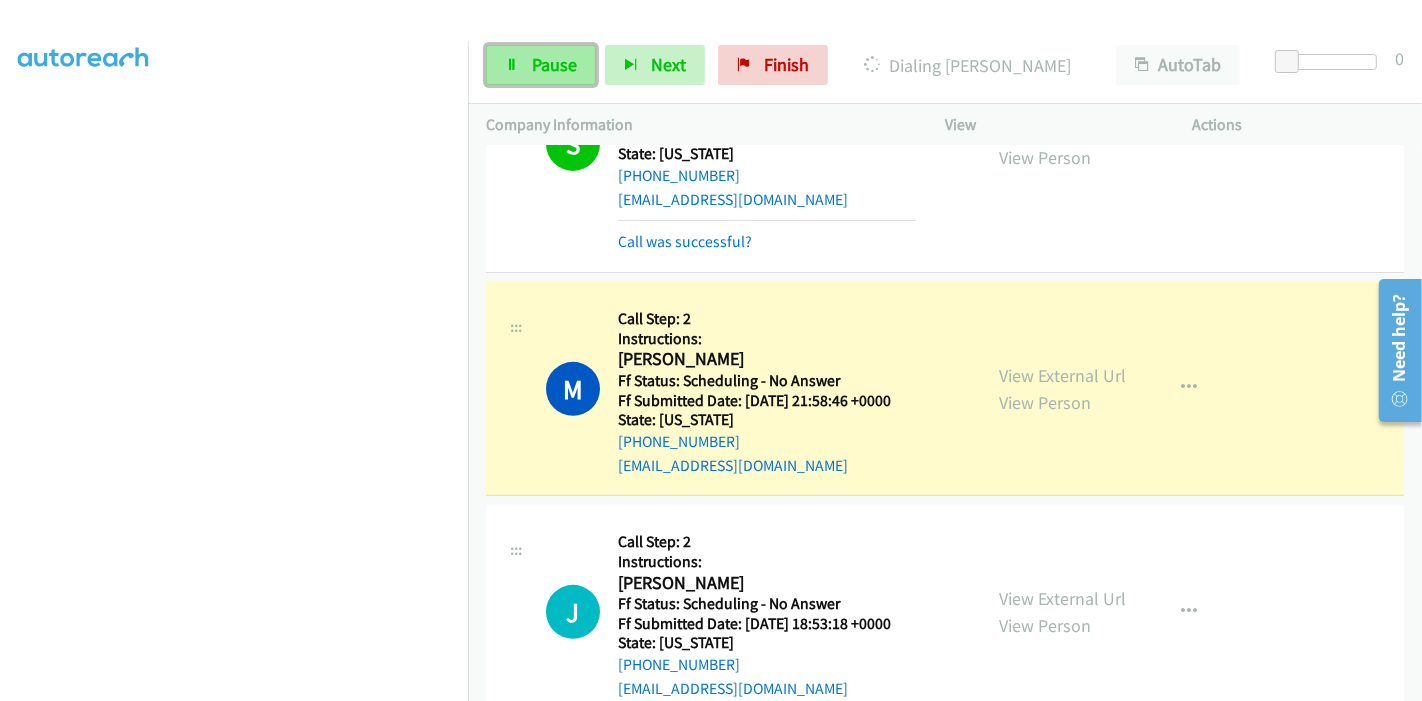 click on "Pause" at bounding box center [541, 65] 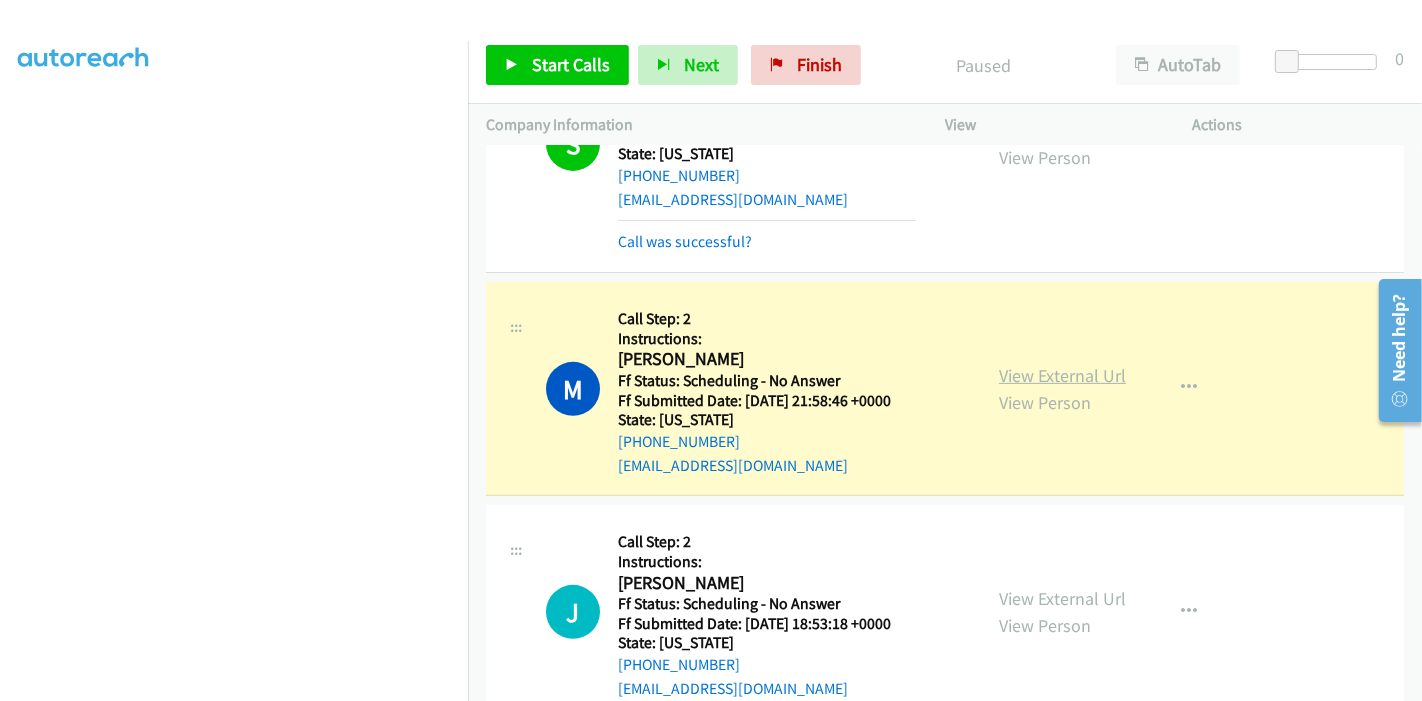 click on "View External Url" at bounding box center (1062, 375) 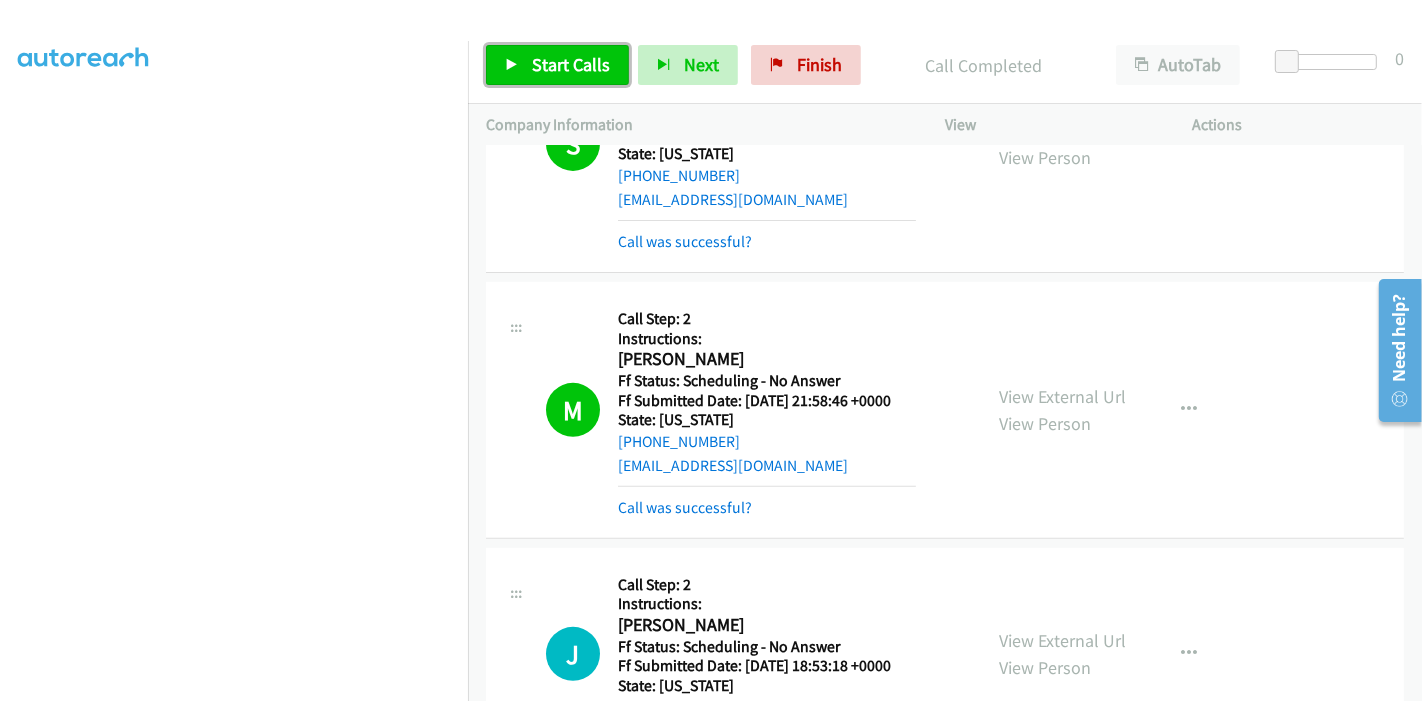 click on "Start Calls" at bounding box center (571, 64) 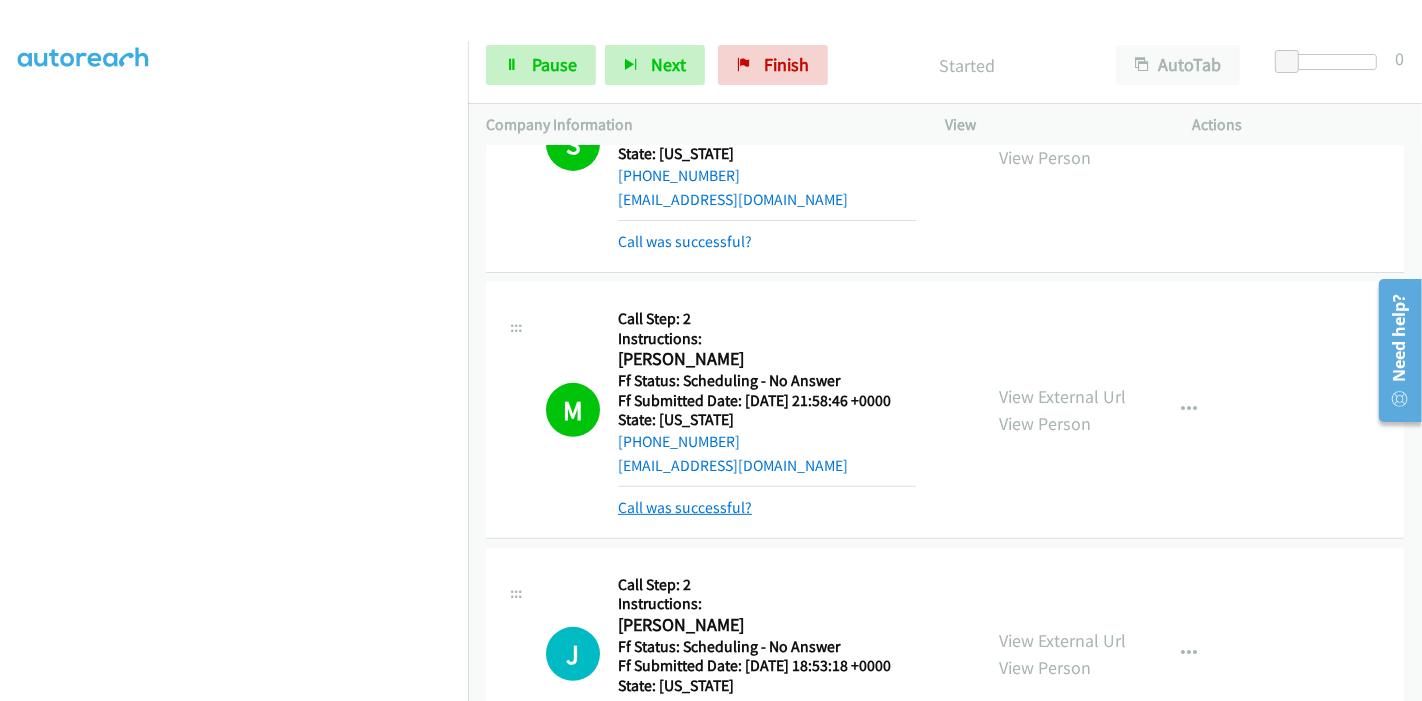 click on "Call was successful?" at bounding box center (685, 507) 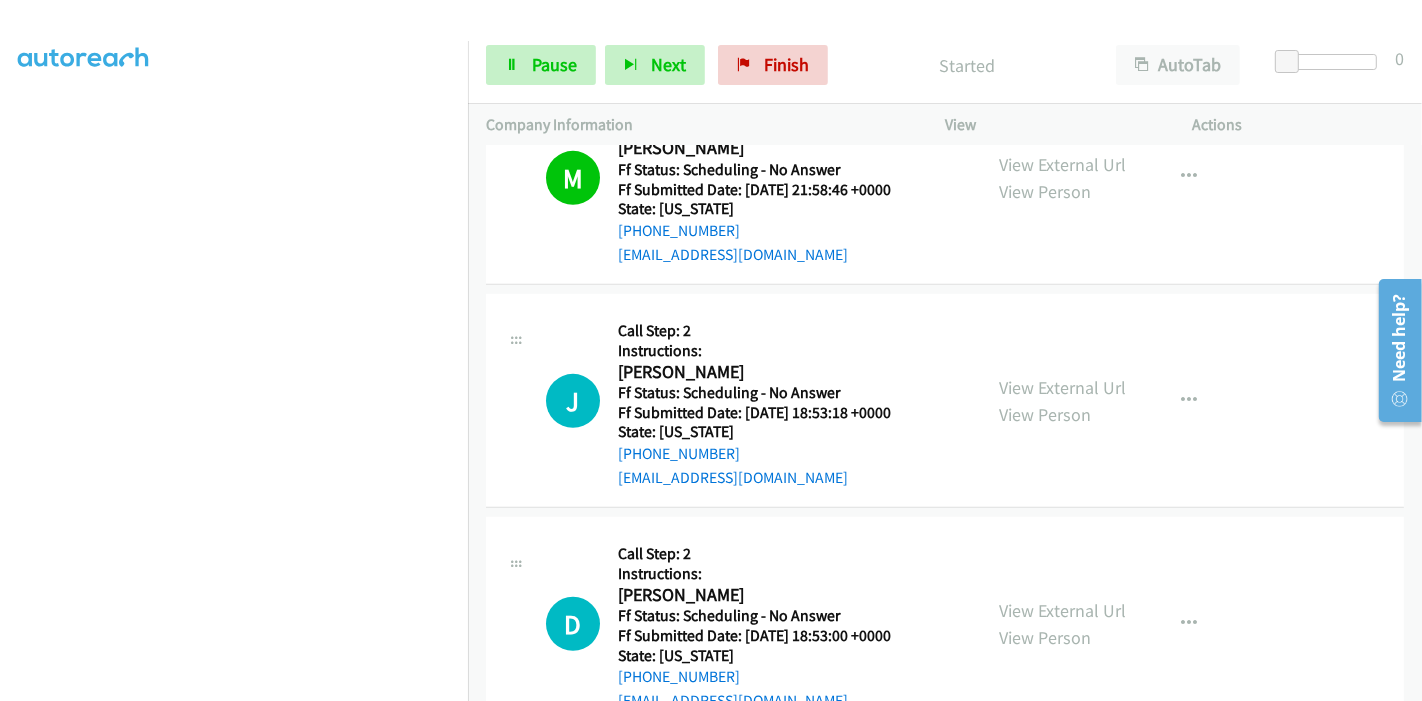 scroll, scrollTop: 888, scrollLeft: 0, axis: vertical 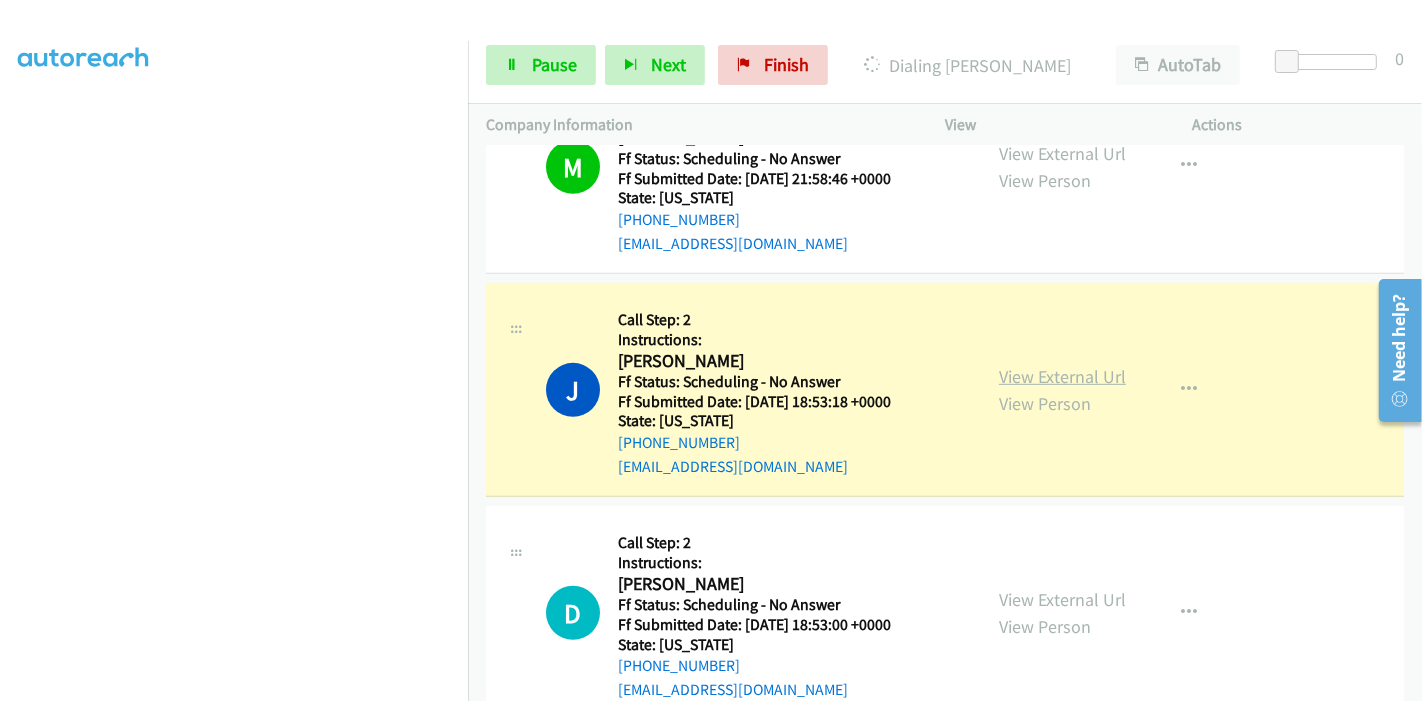 click on "View External Url" at bounding box center (1062, 376) 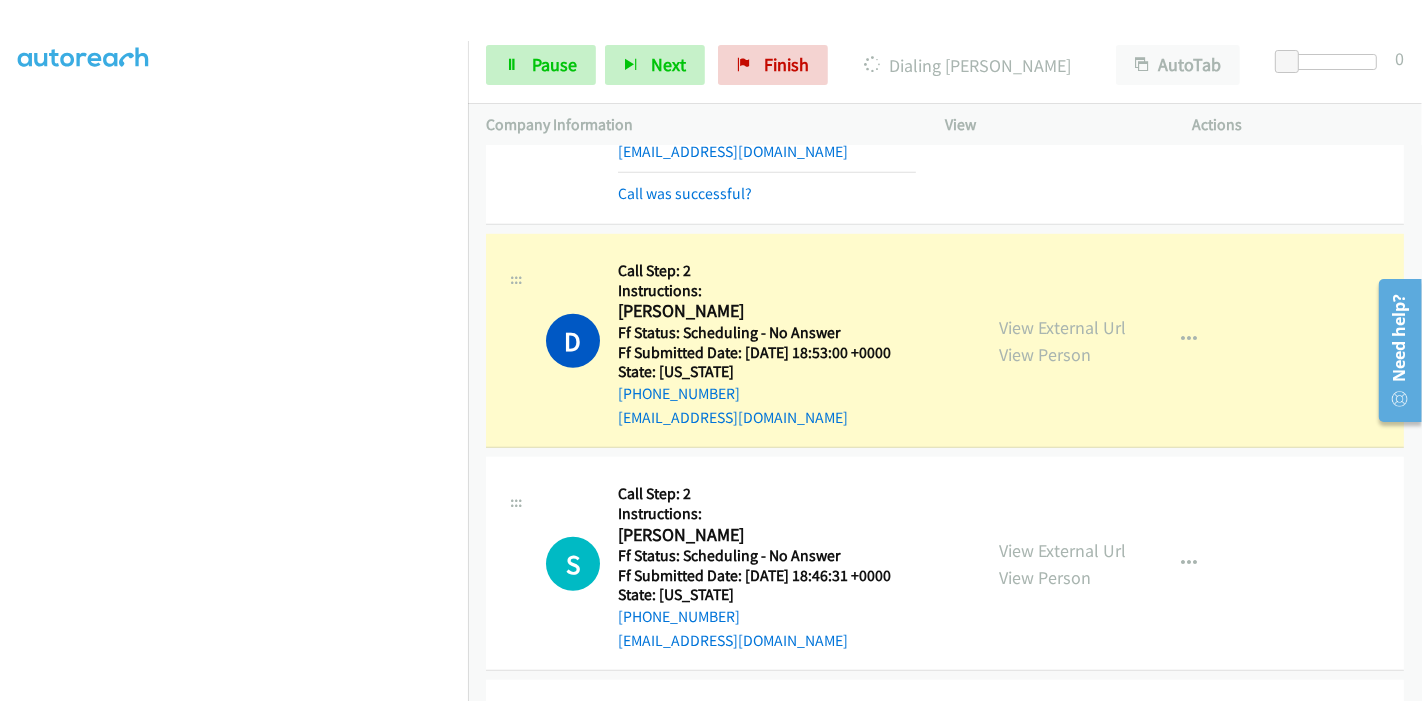 scroll, scrollTop: 1222, scrollLeft: 0, axis: vertical 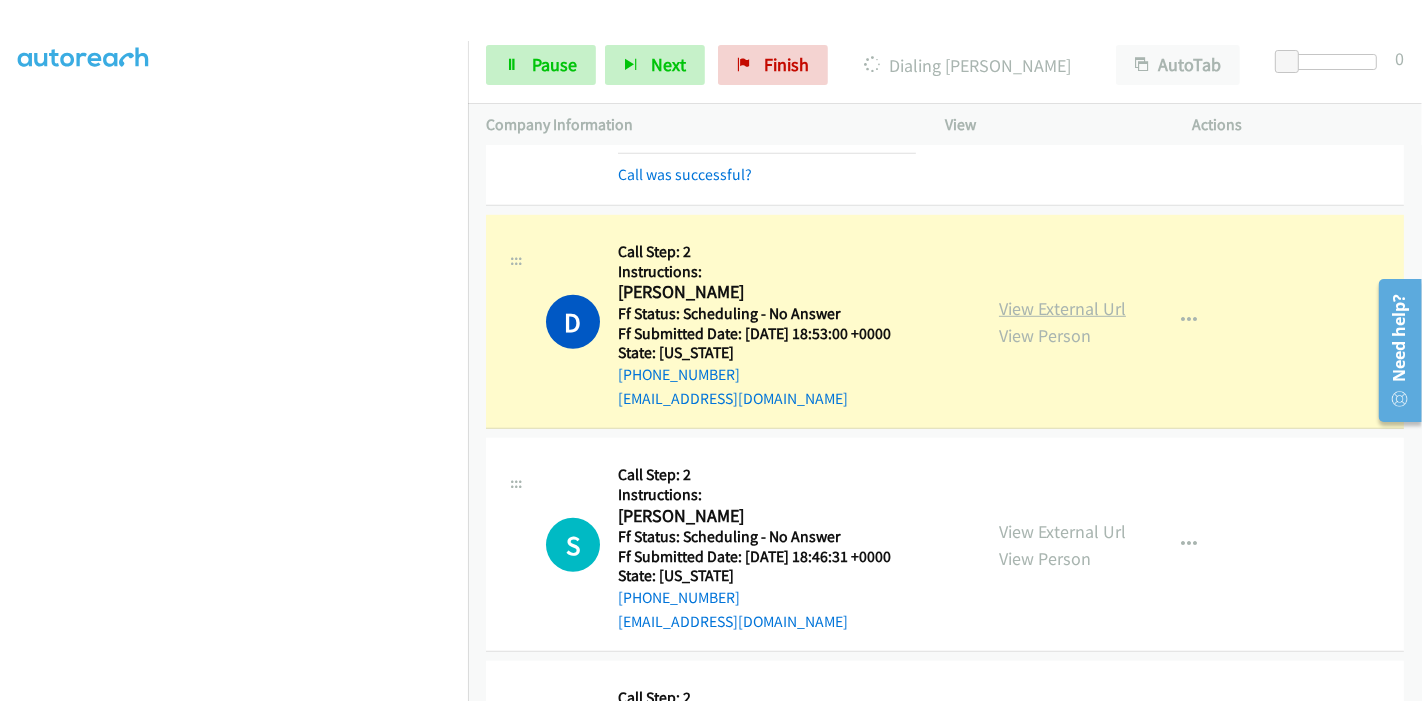 click on "View External Url" at bounding box center [1062, 308] 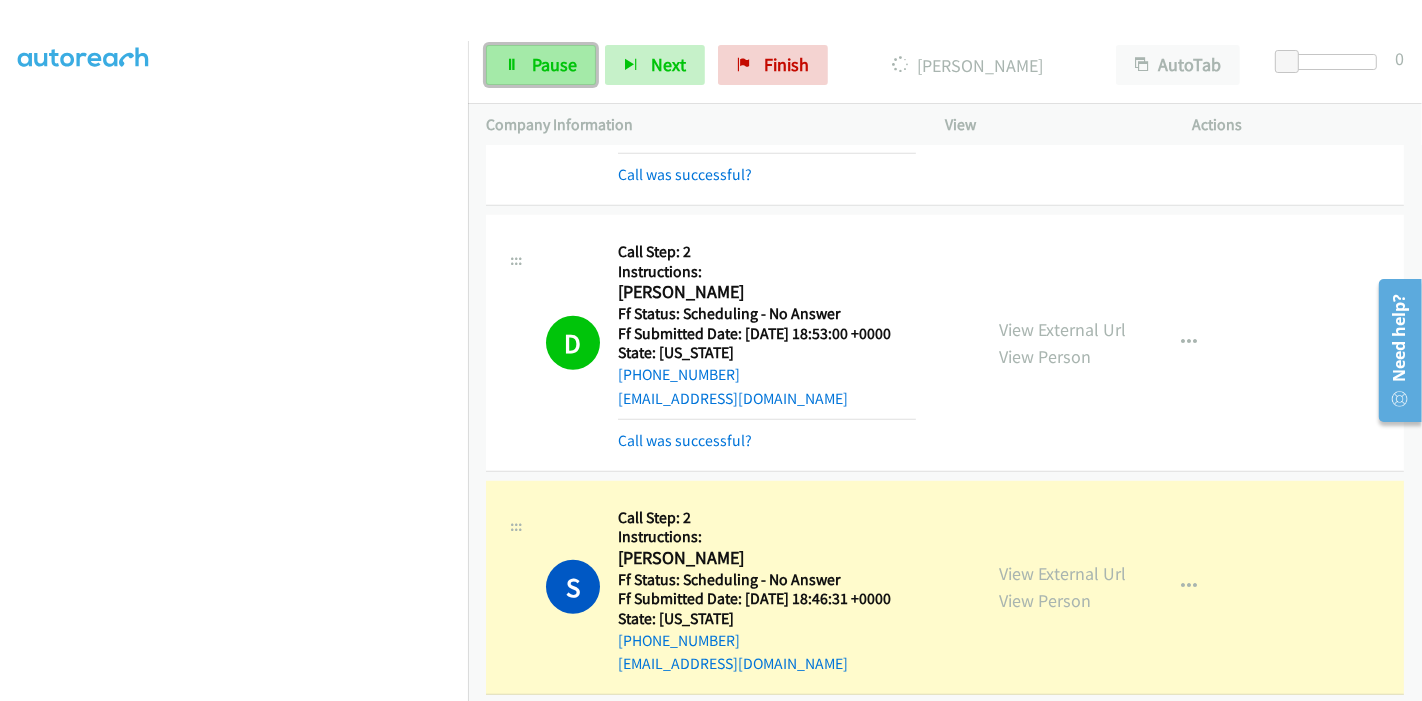 click on "Pause" at bounding box center [541, 65] 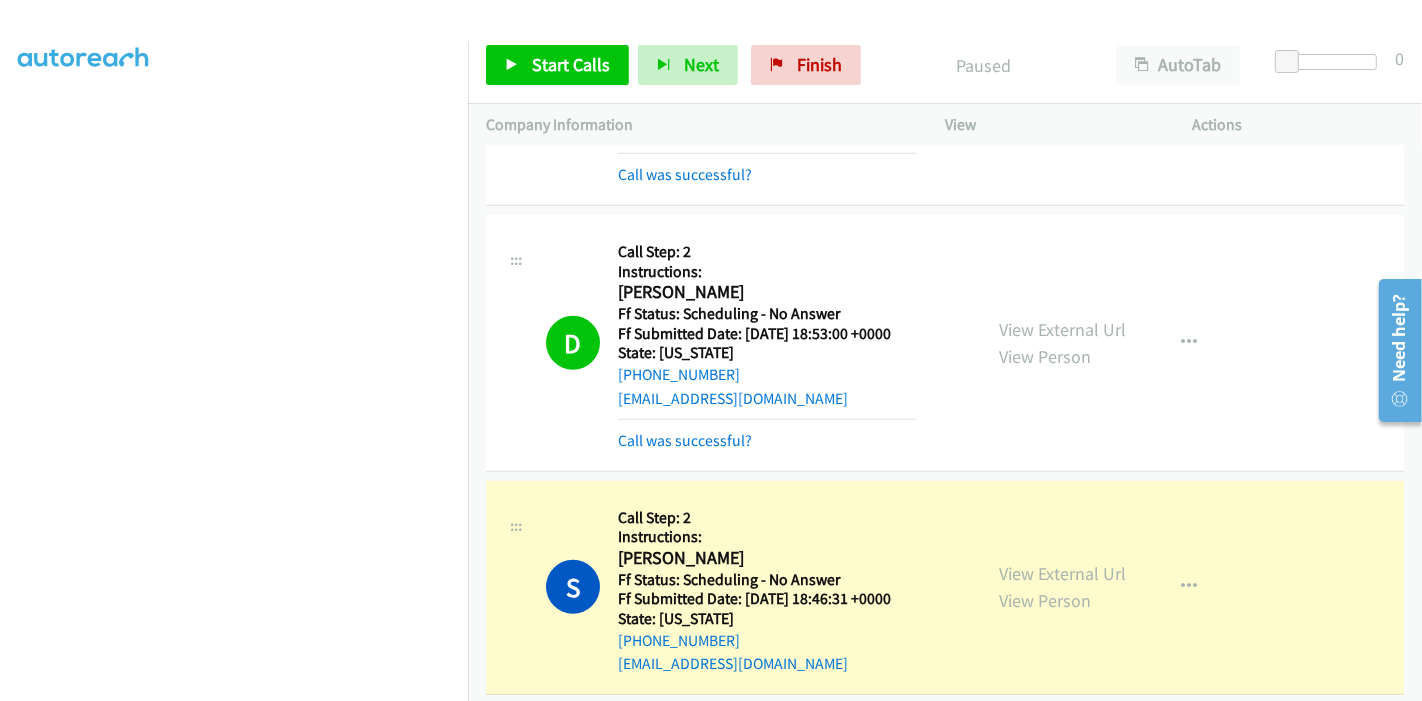scroll, scrollTop: 1333, scrollLeft: 0, axis: vertical 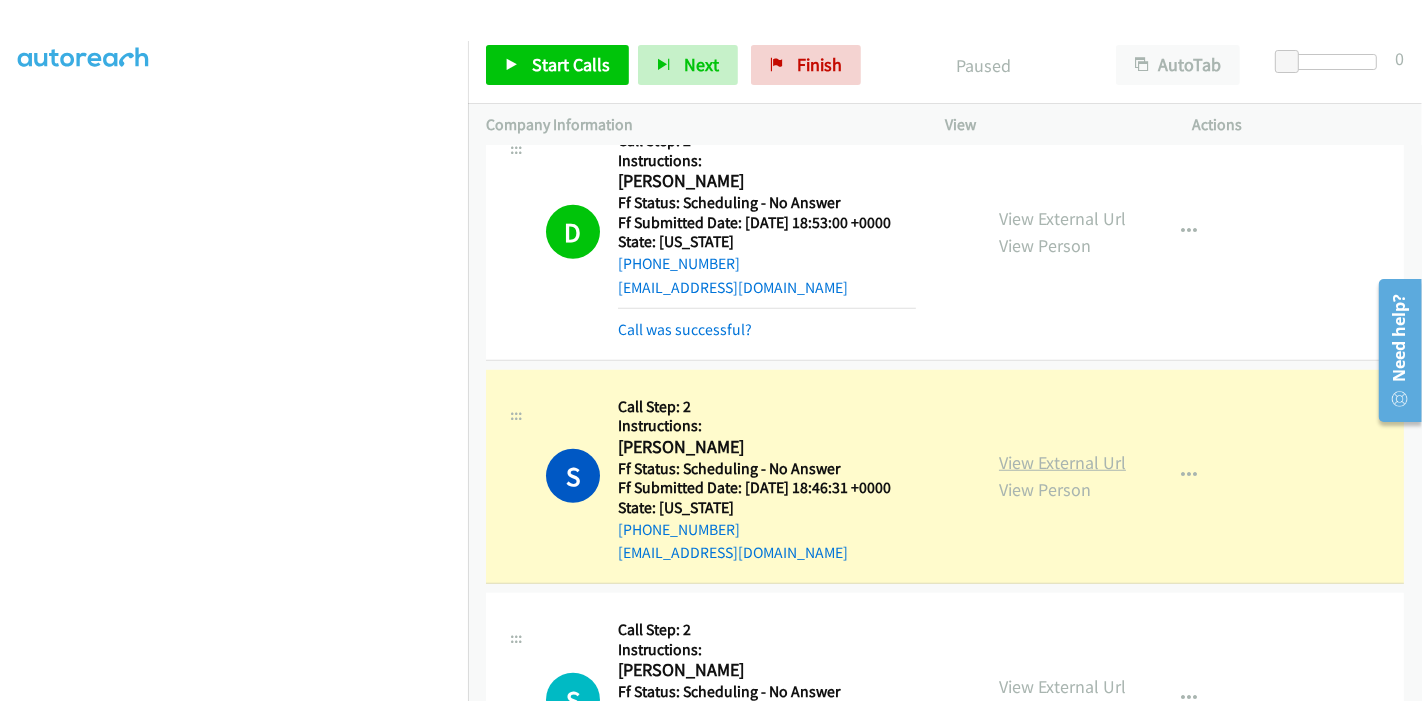 click on "View External Url" at bounding box center [1062, 462] 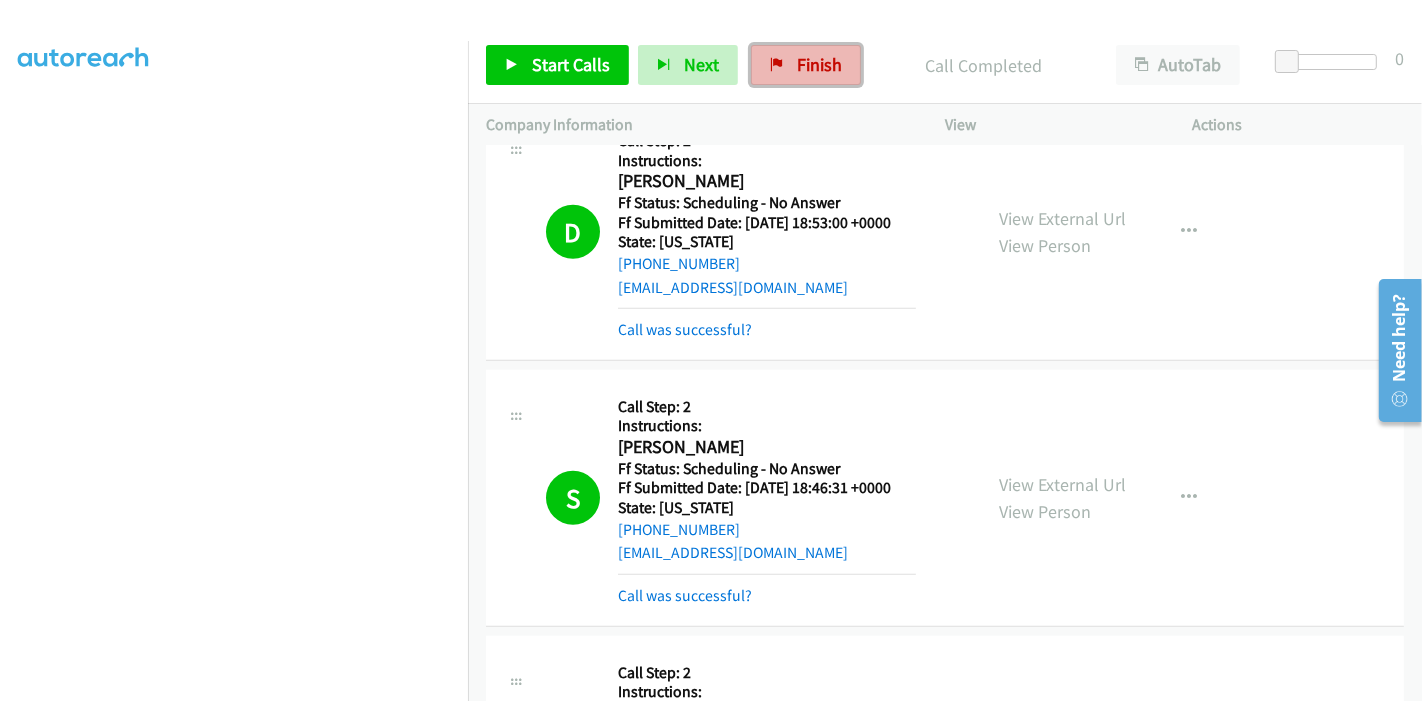 click on "Finish" at bounding box center [819, 64] 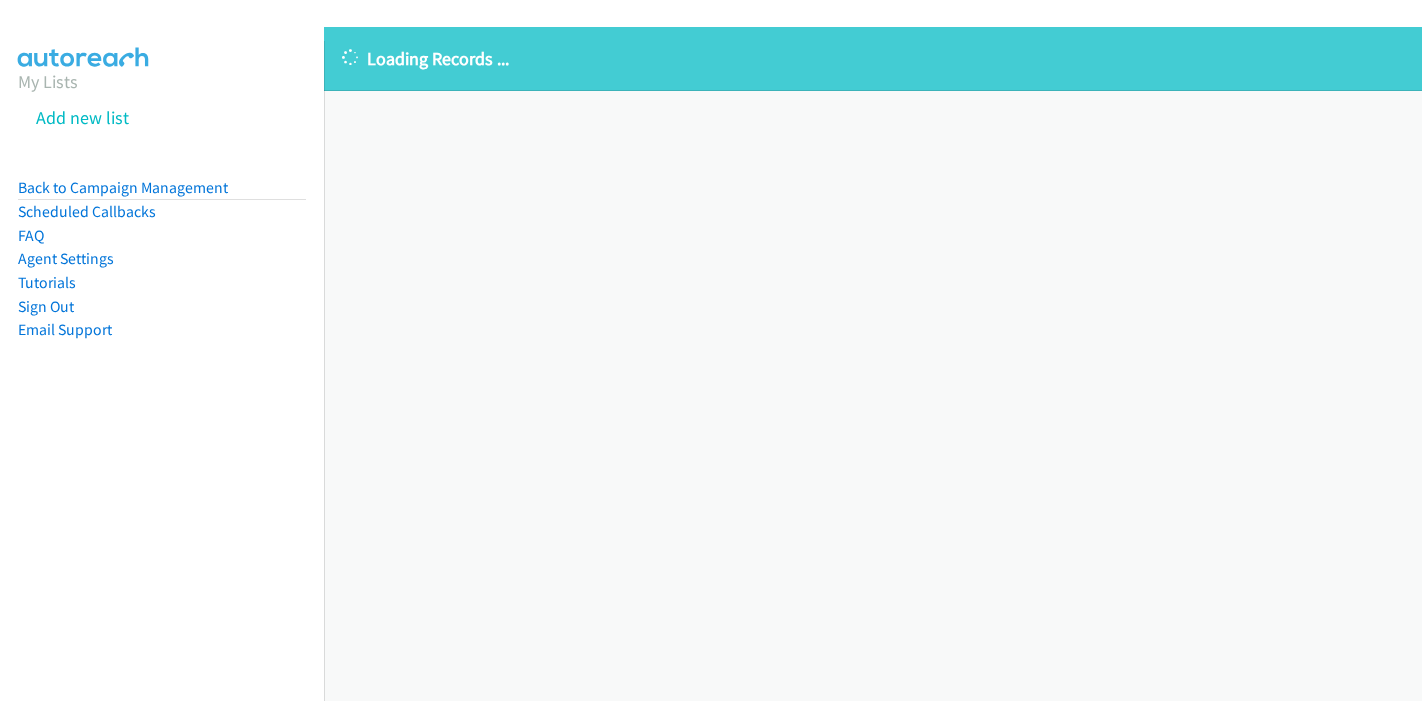 scroll, scrollTop: 0, scrollLeft: 0, axis: both 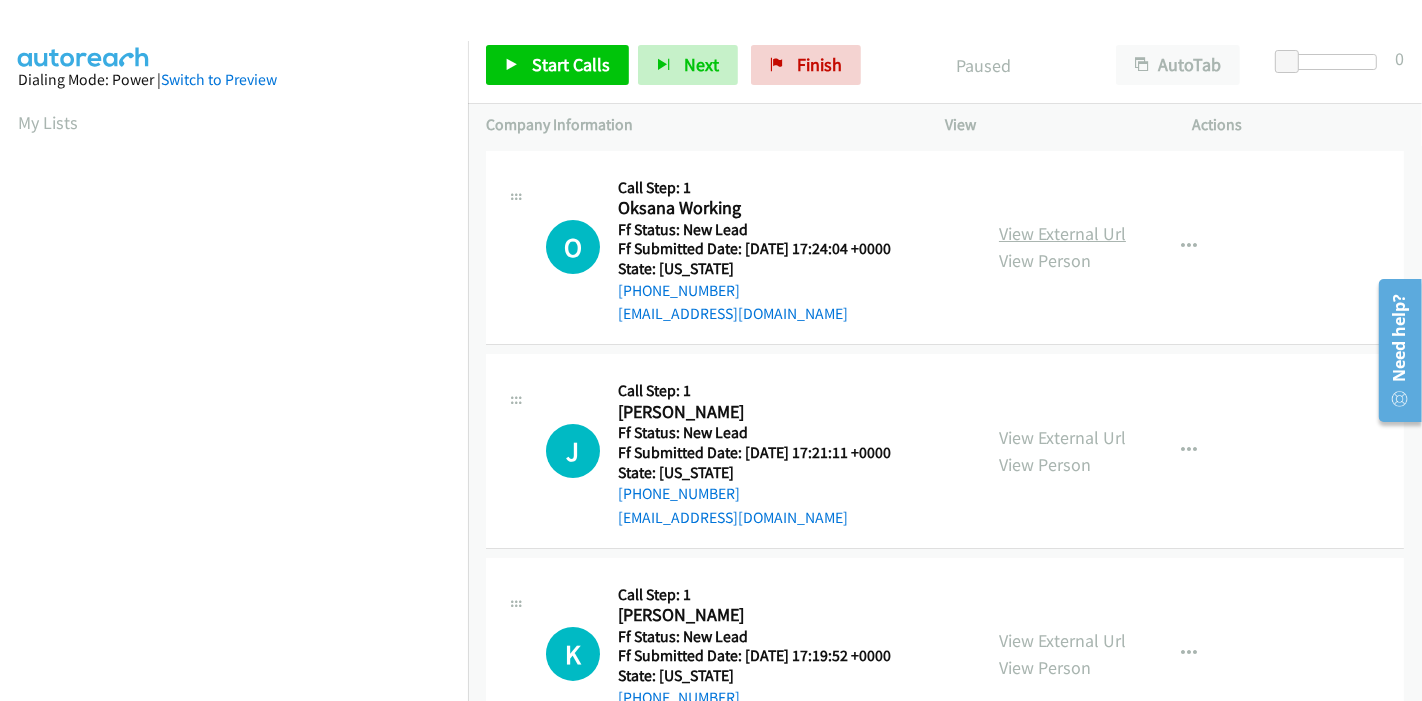 click on "View External Url" at bounding box center [1062, 233] 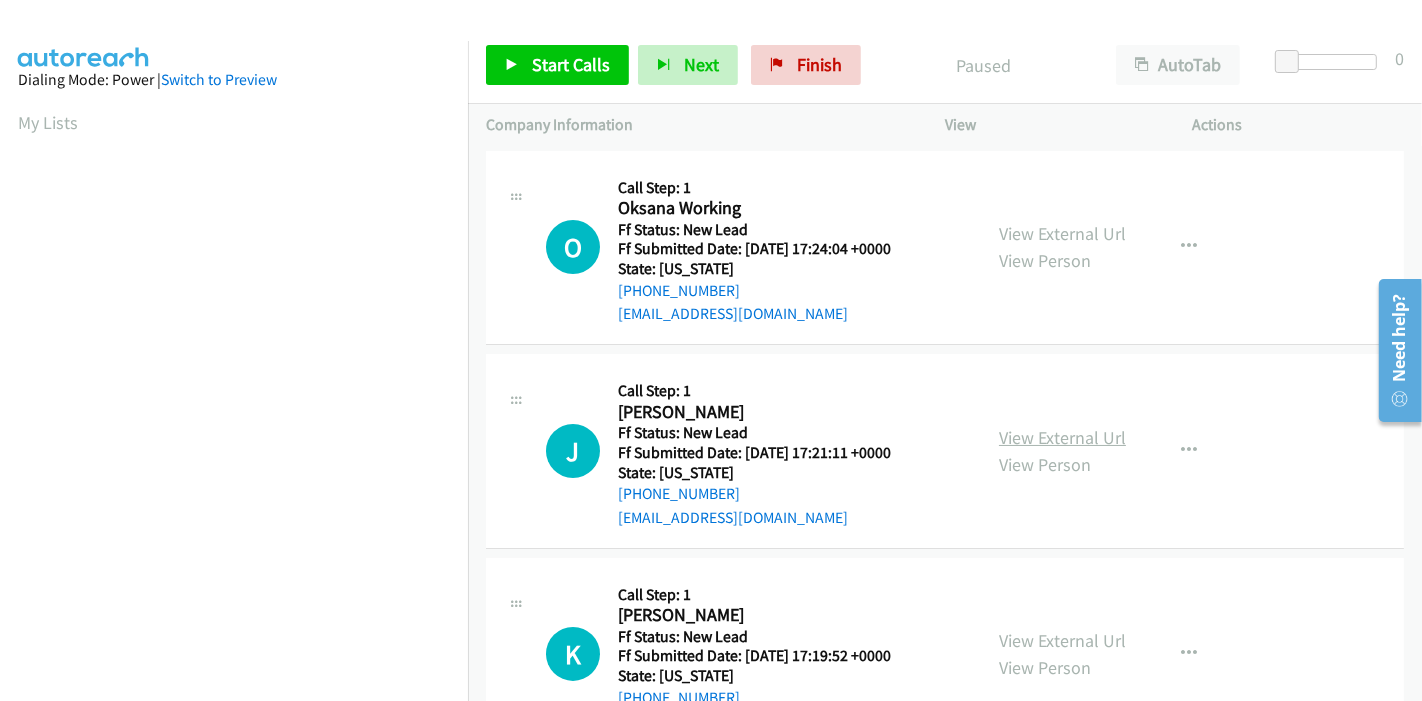 click on "View External Url" at bounding box center (1062, 437) 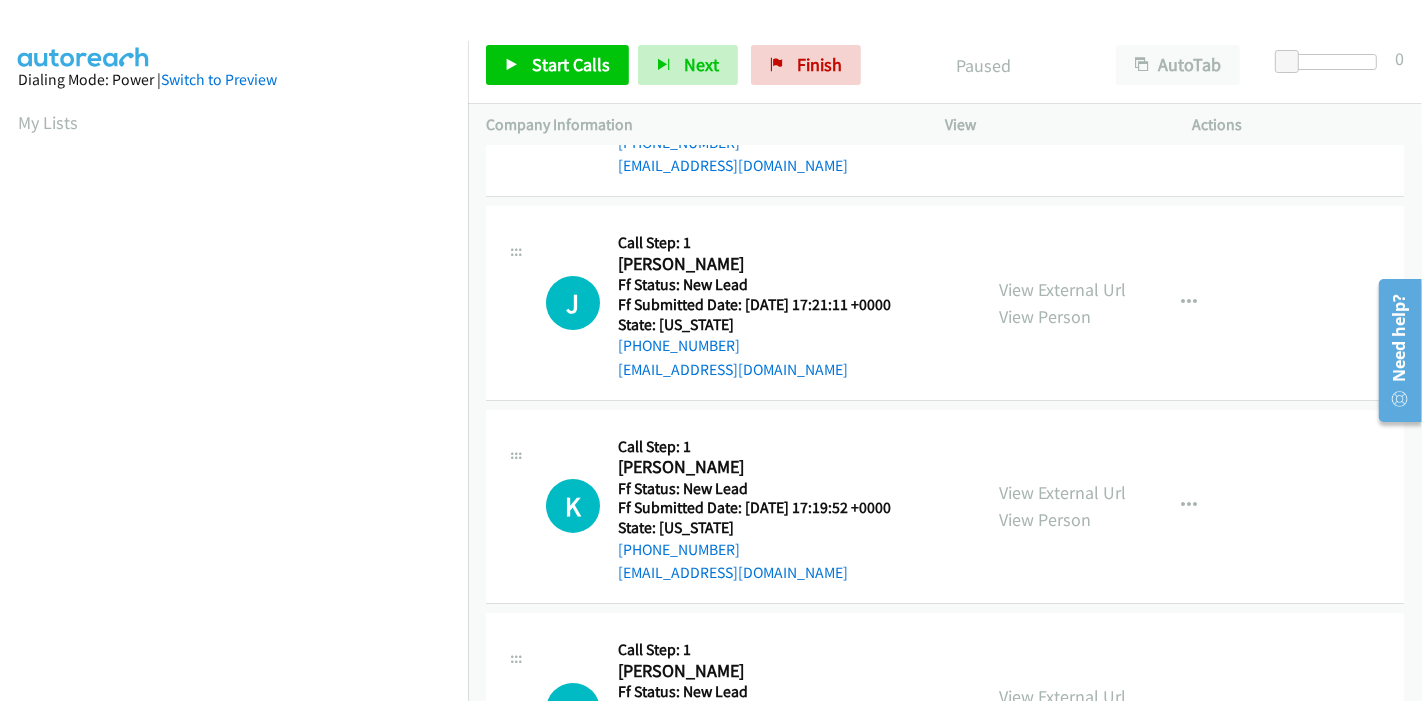 scroll, scrollTop: 222, scrollLeft: 0, axis: vertical 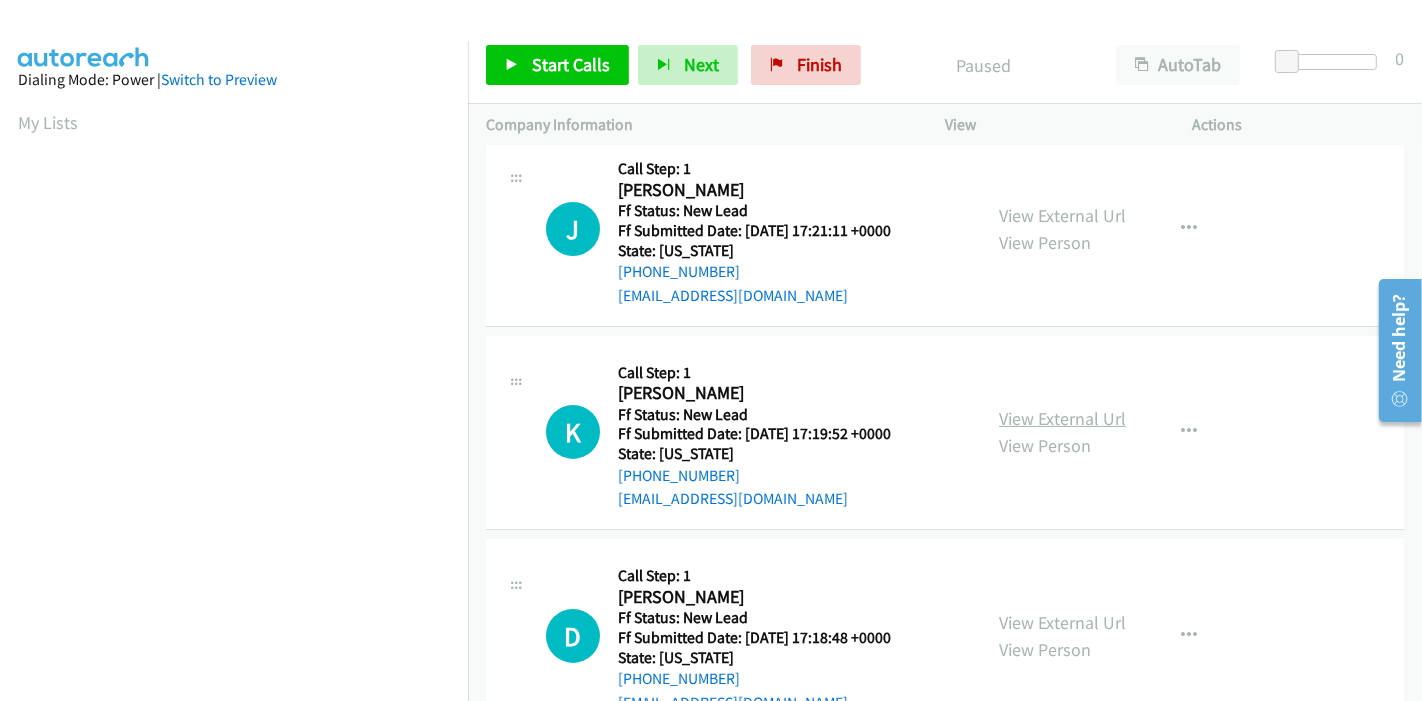 click on "View External Url" at bounding box center (1062, 418) 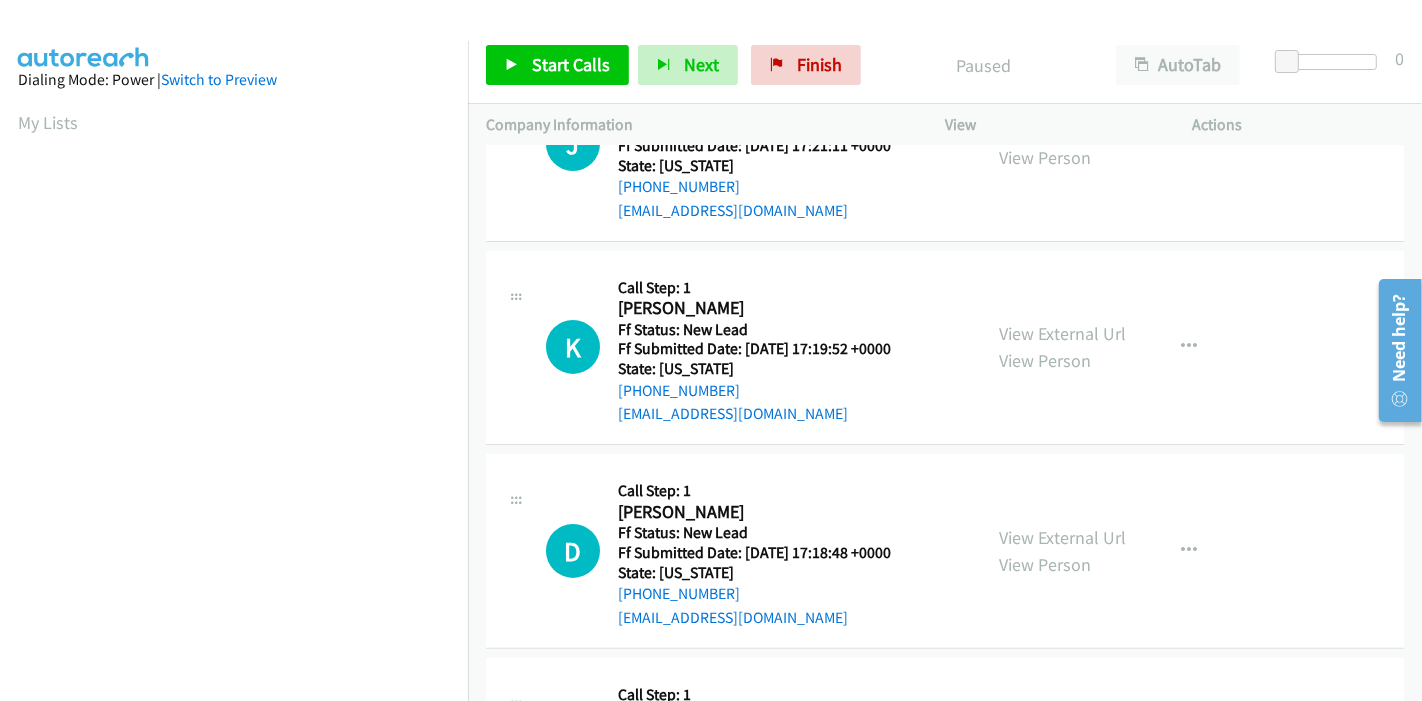 scroll, scrollTop: 444, scrollLeft: 0, axis: vertical 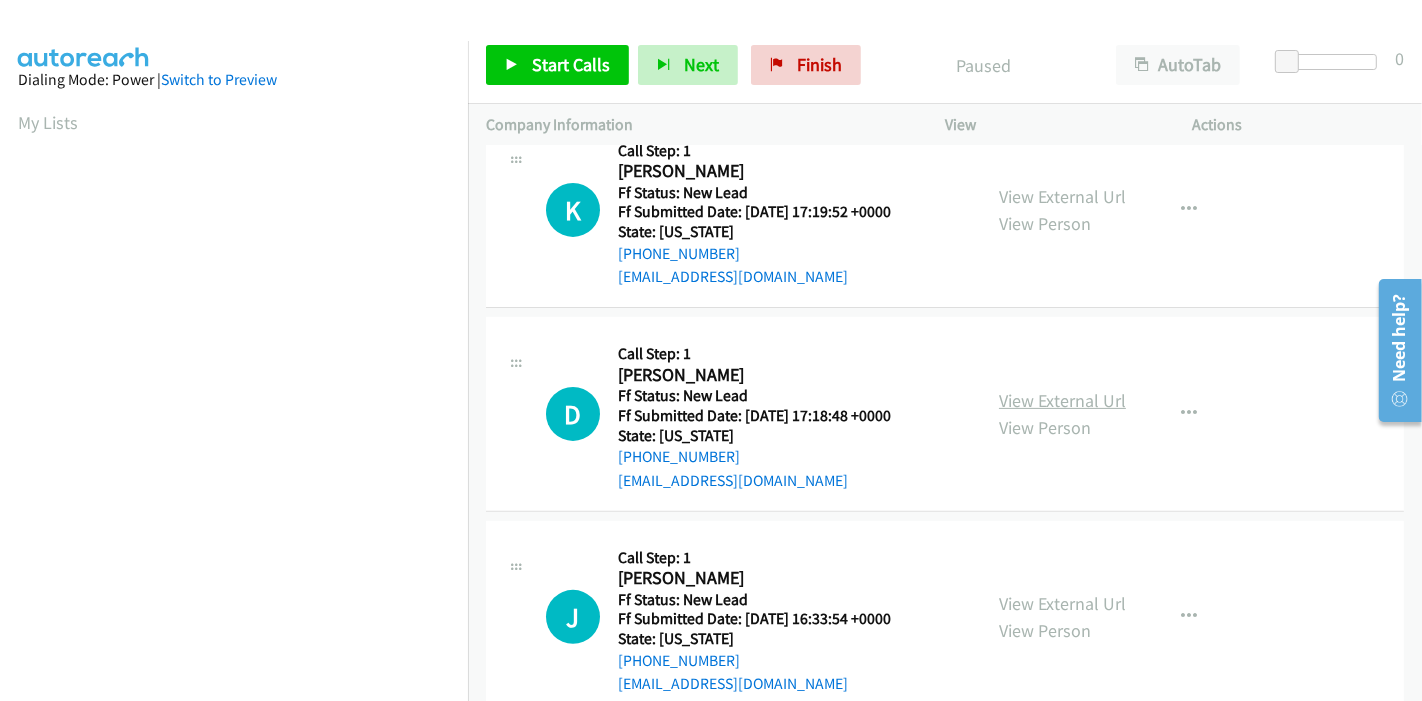 click on "View External Url" at bounding box center [1062, 400] 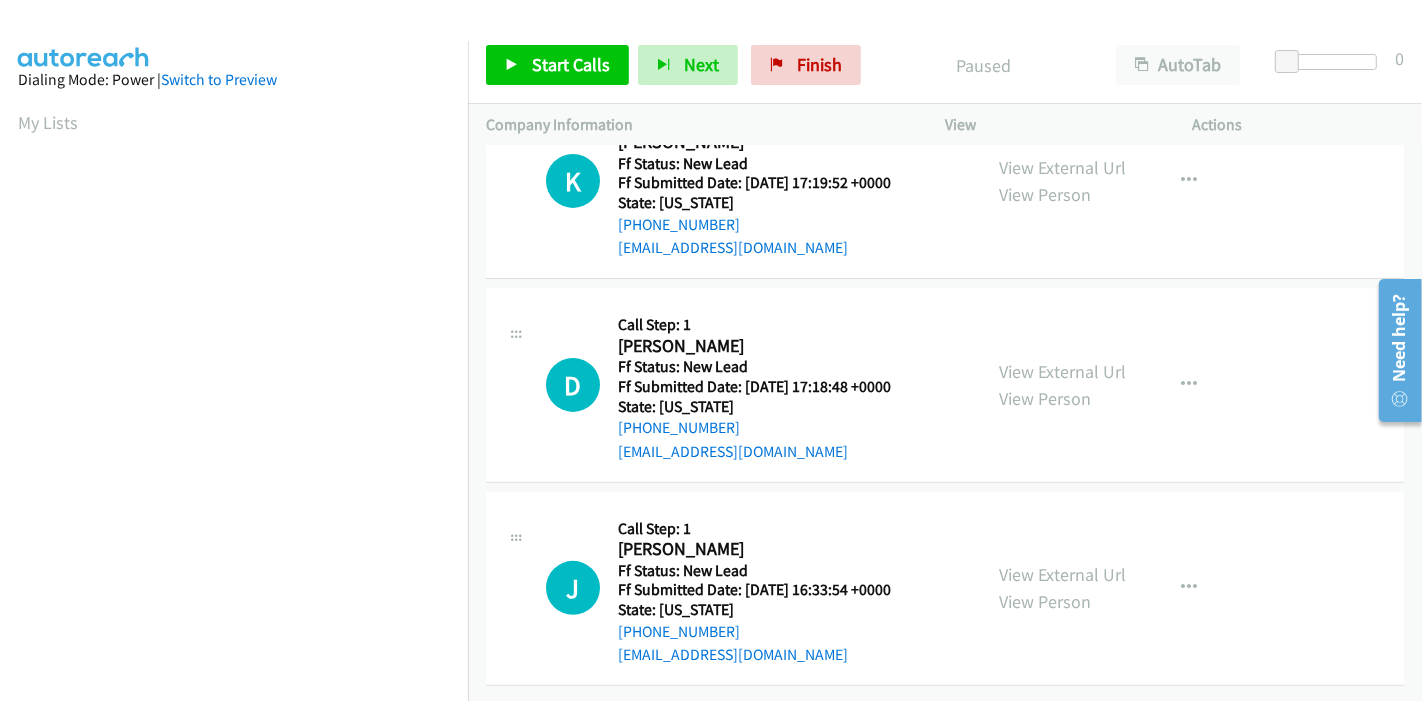 scroll, scrollTop: 487, scrollLeft: 0, axis: vertical 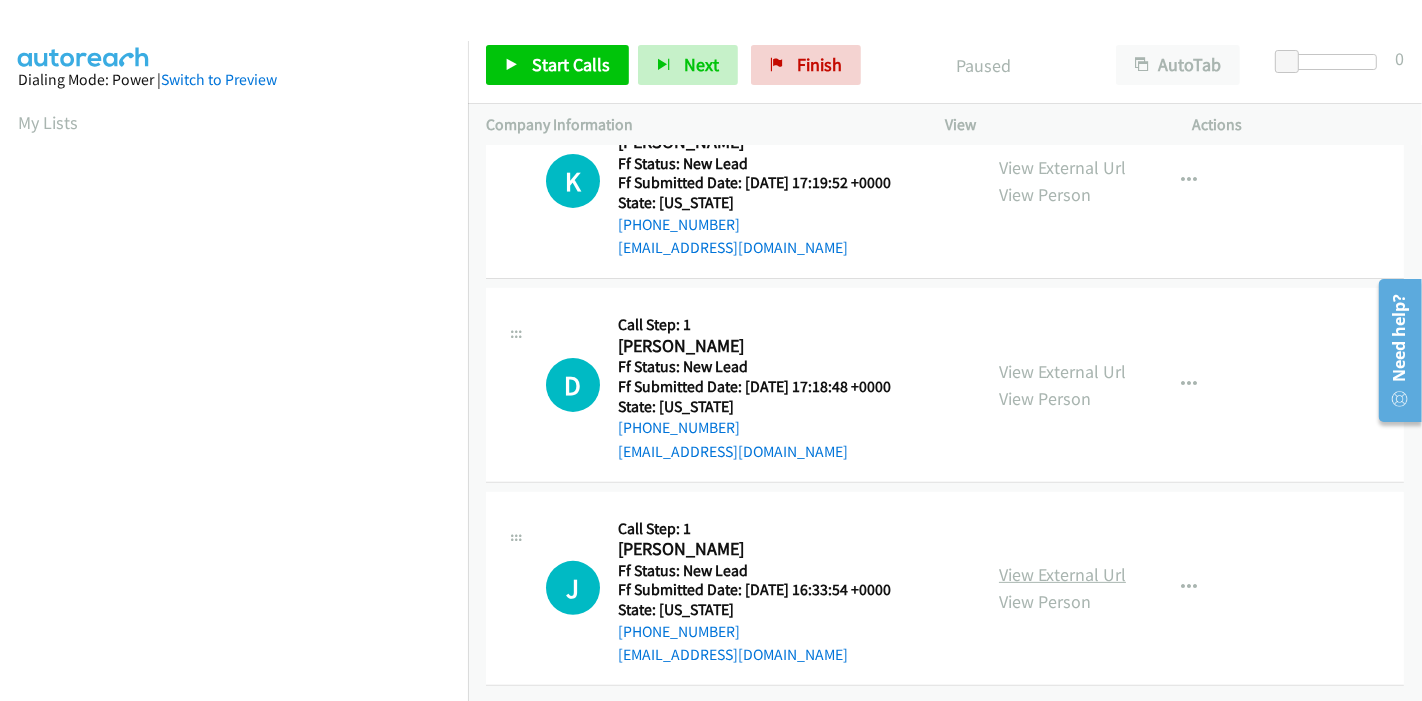 click on "View External Url" at bounding box center (1062, 574) 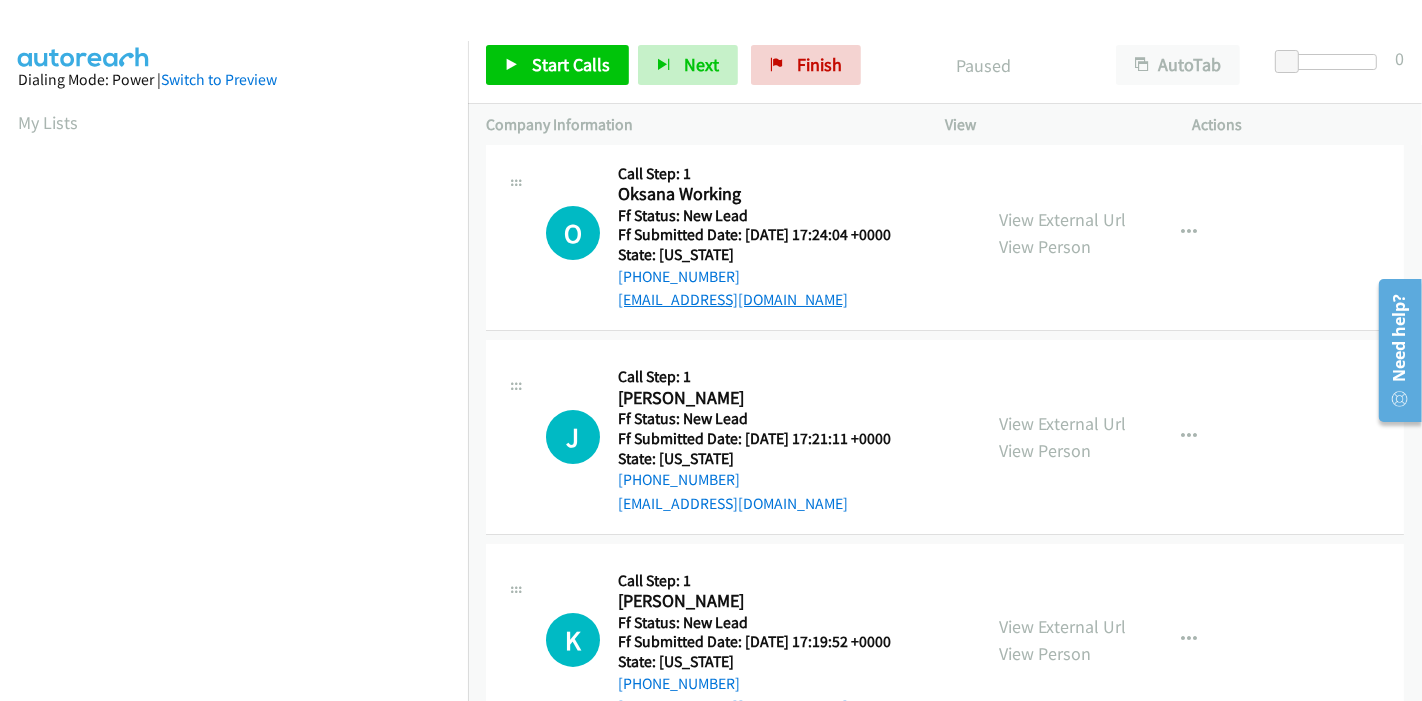 scroll, scrollTop: 0, scrollLeft: 0, axis: both 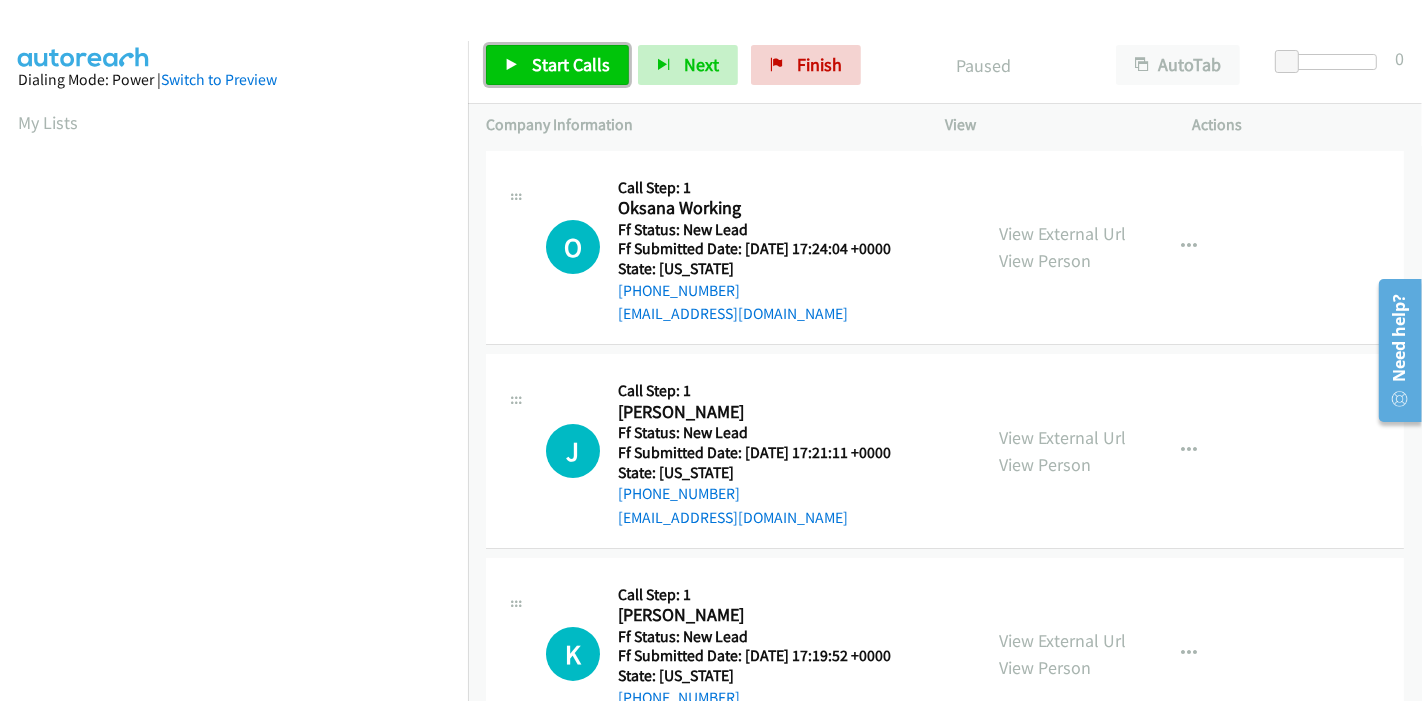 click on "Start Calls" at bounding box center [571, 64] 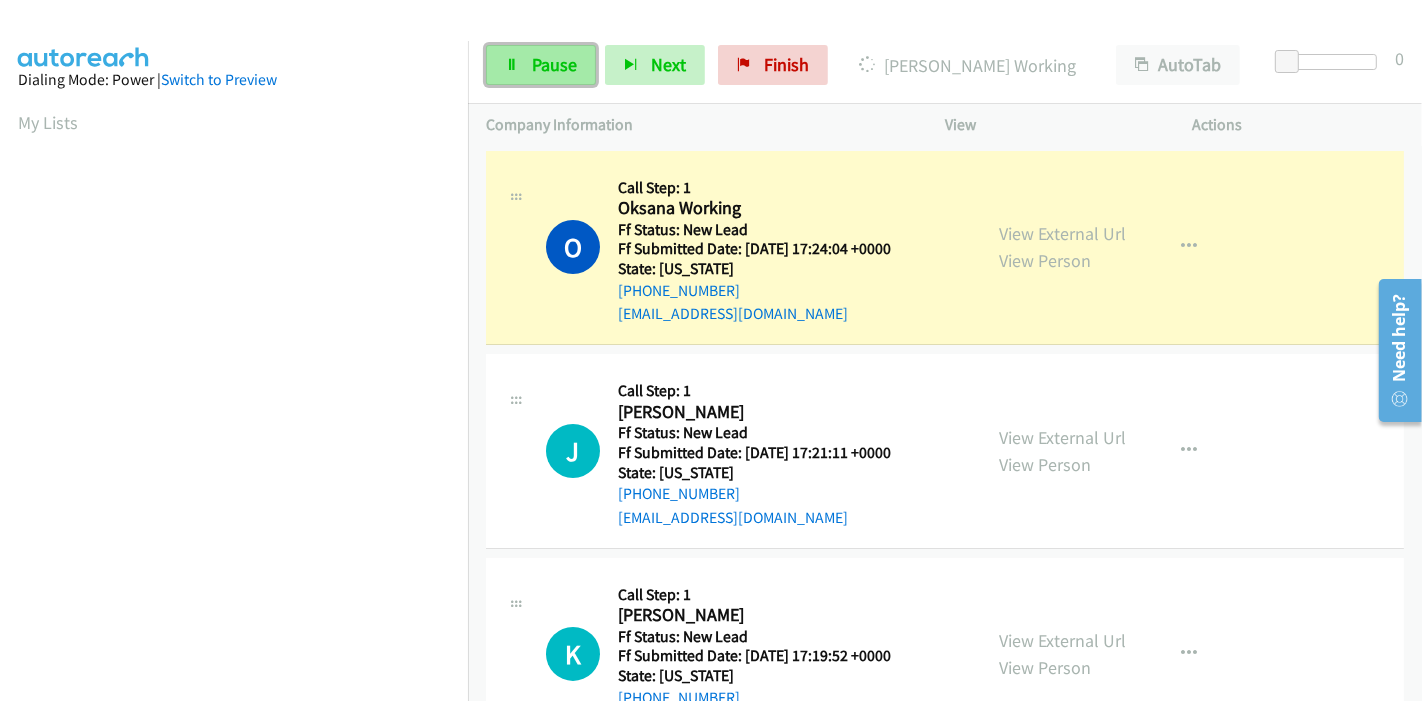 click on "Pause" at bounding box center [541, 65] 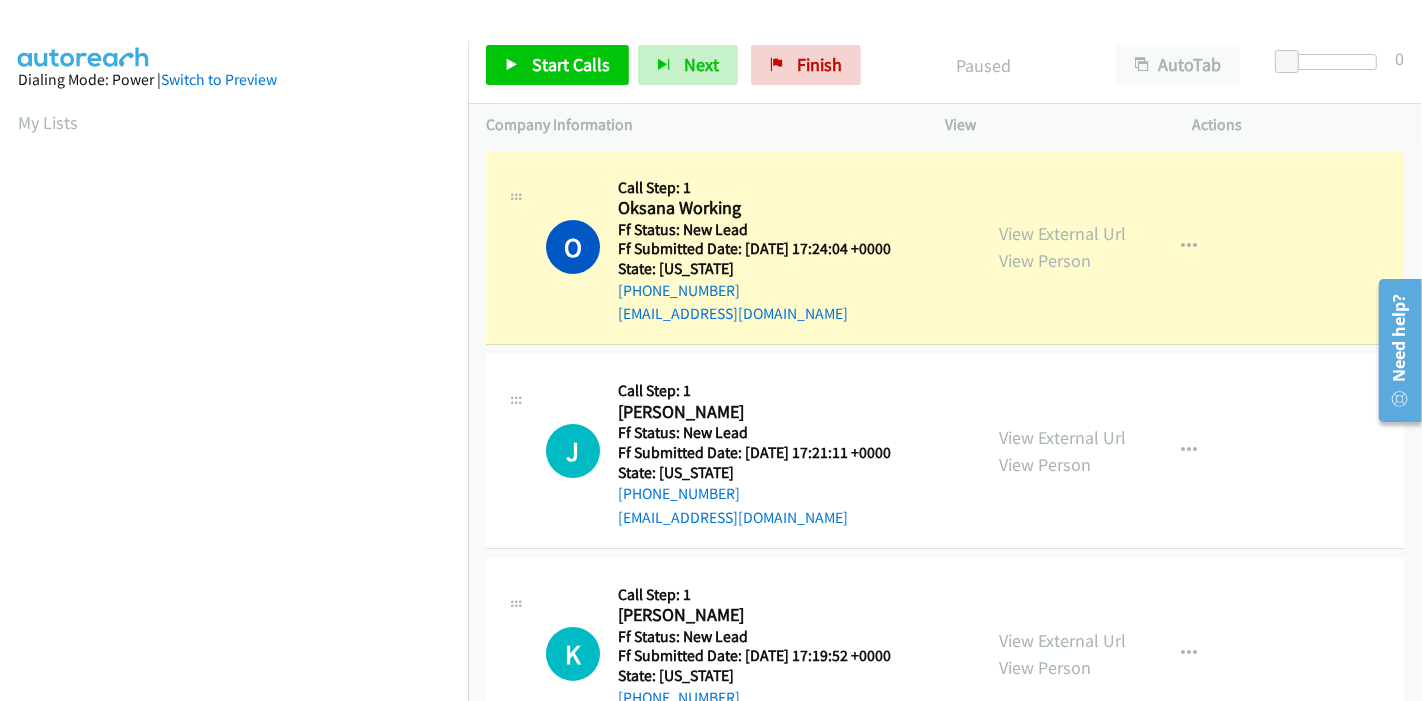 scroll, scrollTop: 422, scrollLeft: 0, axis: vertical 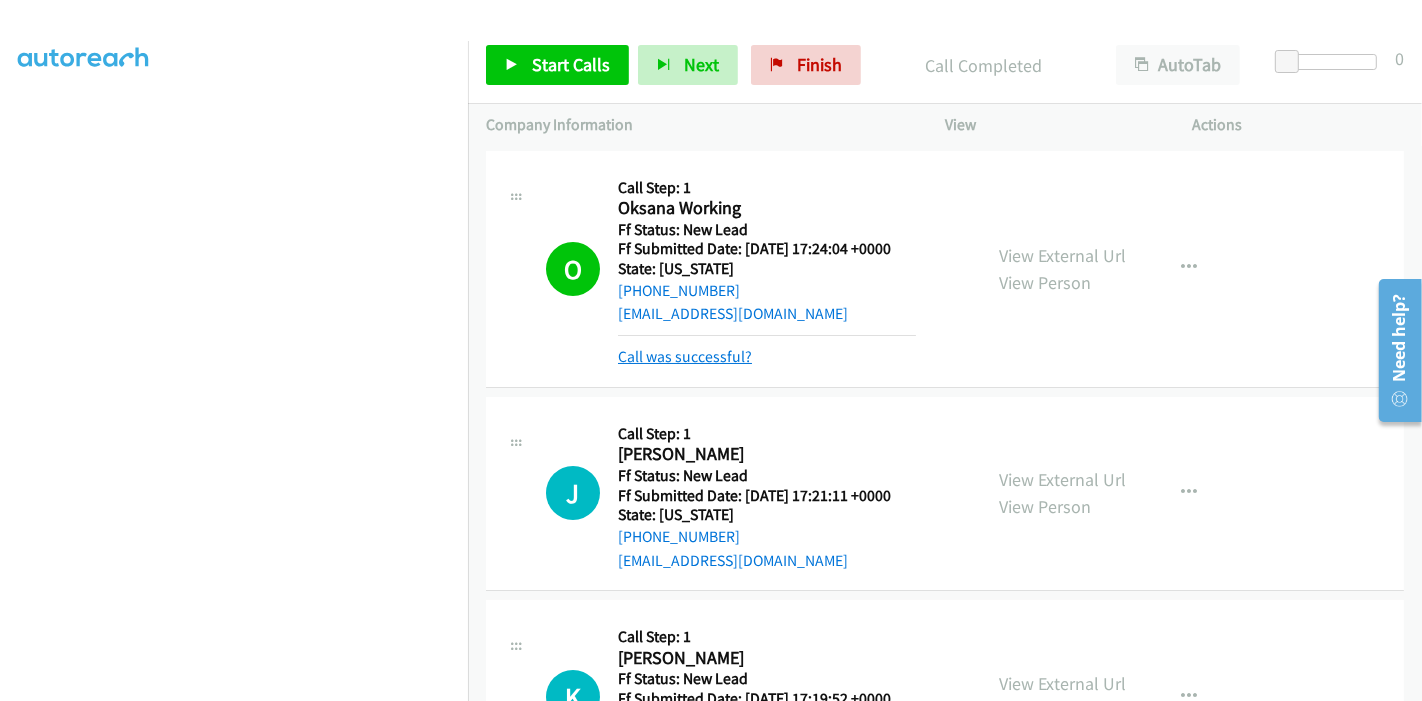 click on "Call was successful?" at bounding box center (685, 356) 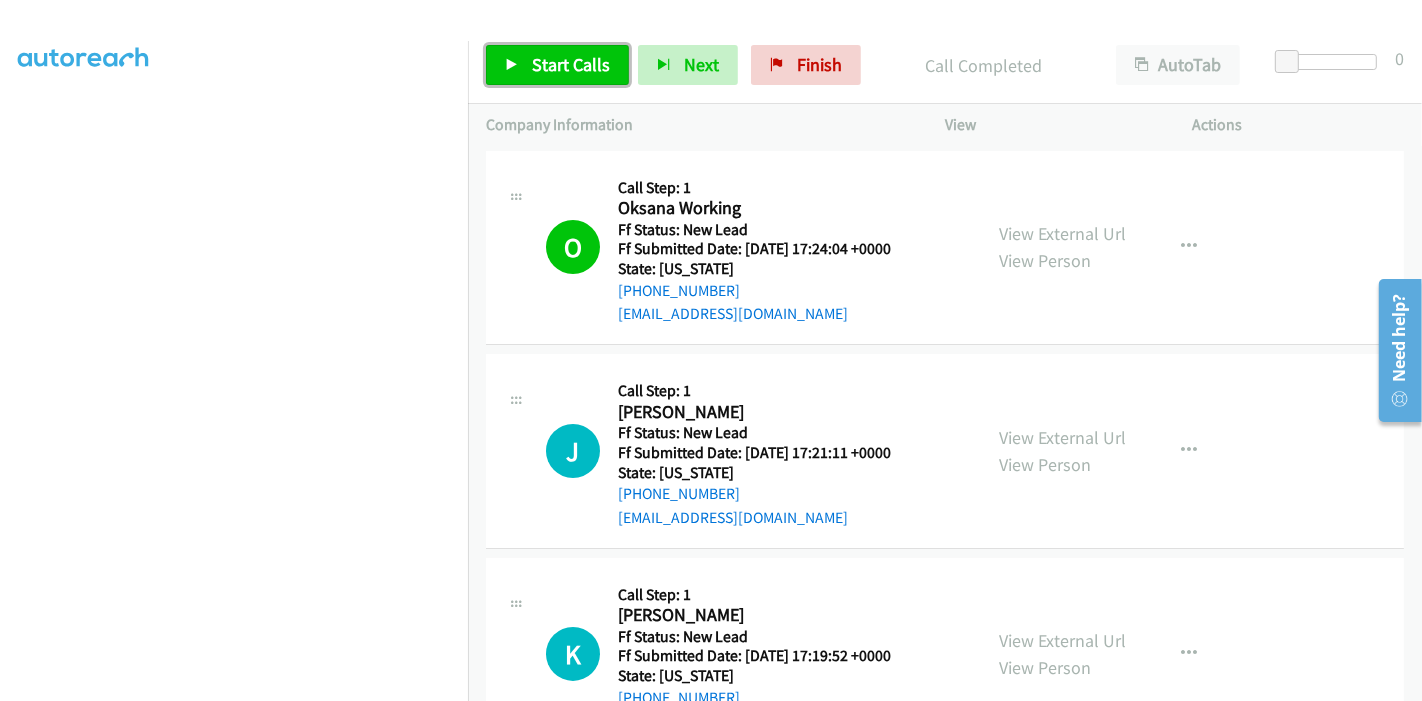click on "Start Calls" at bounding box center (571, 64) 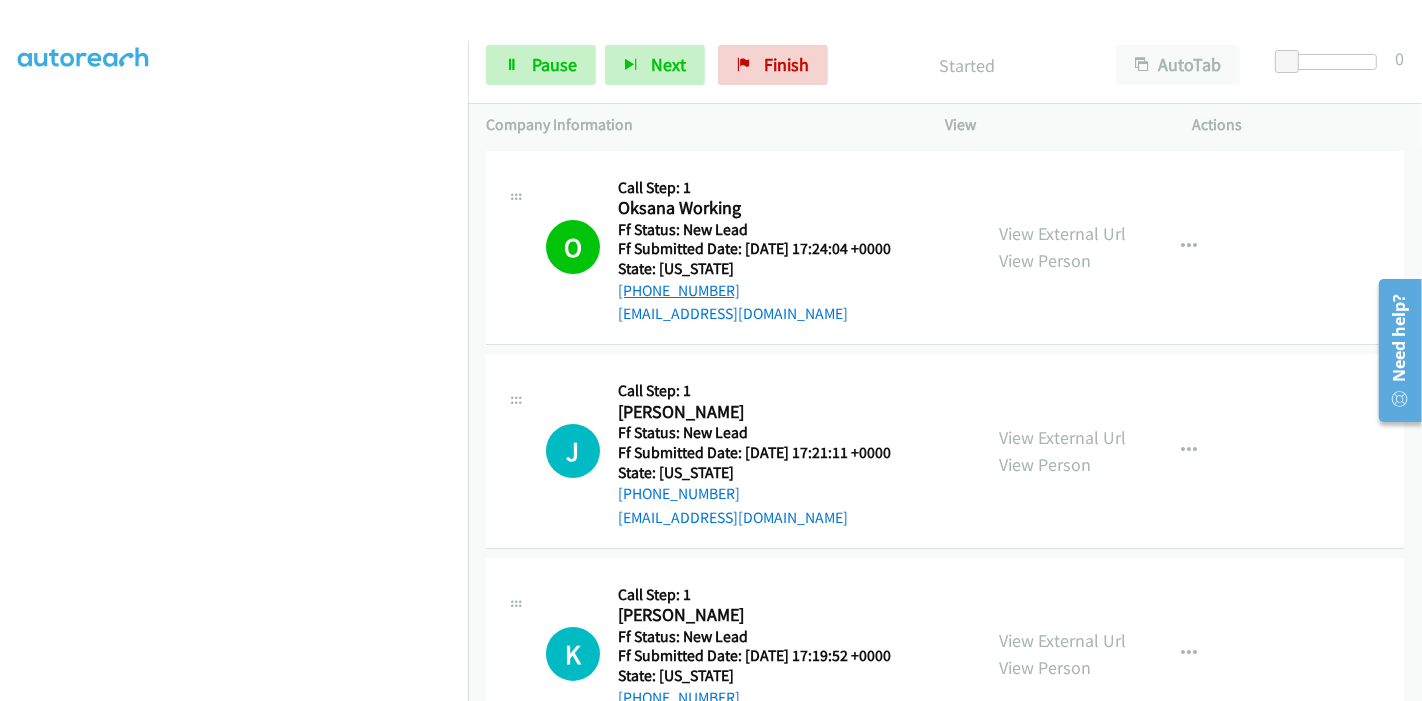 scroll, scrollTop: 111, scrollLeft: 0, axis: vertical 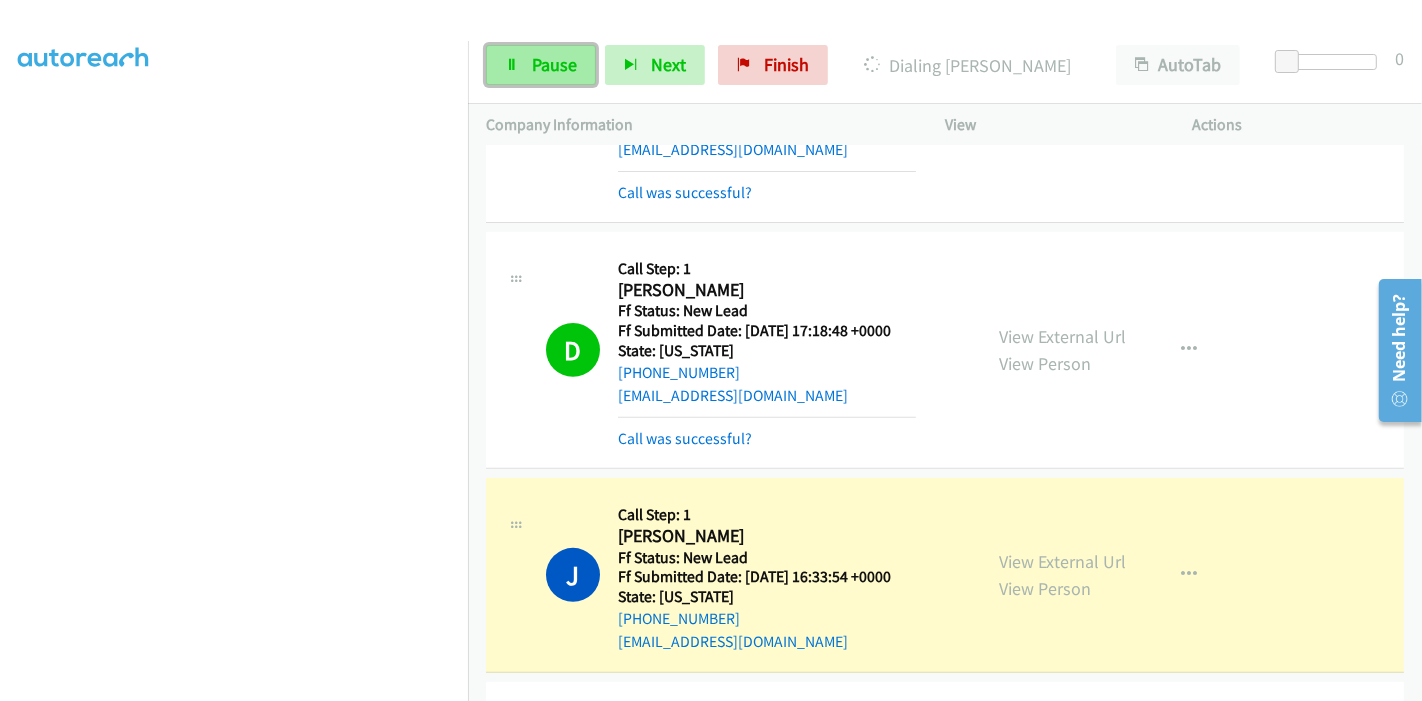 click on "Pause" at bounding box center (554, 64) 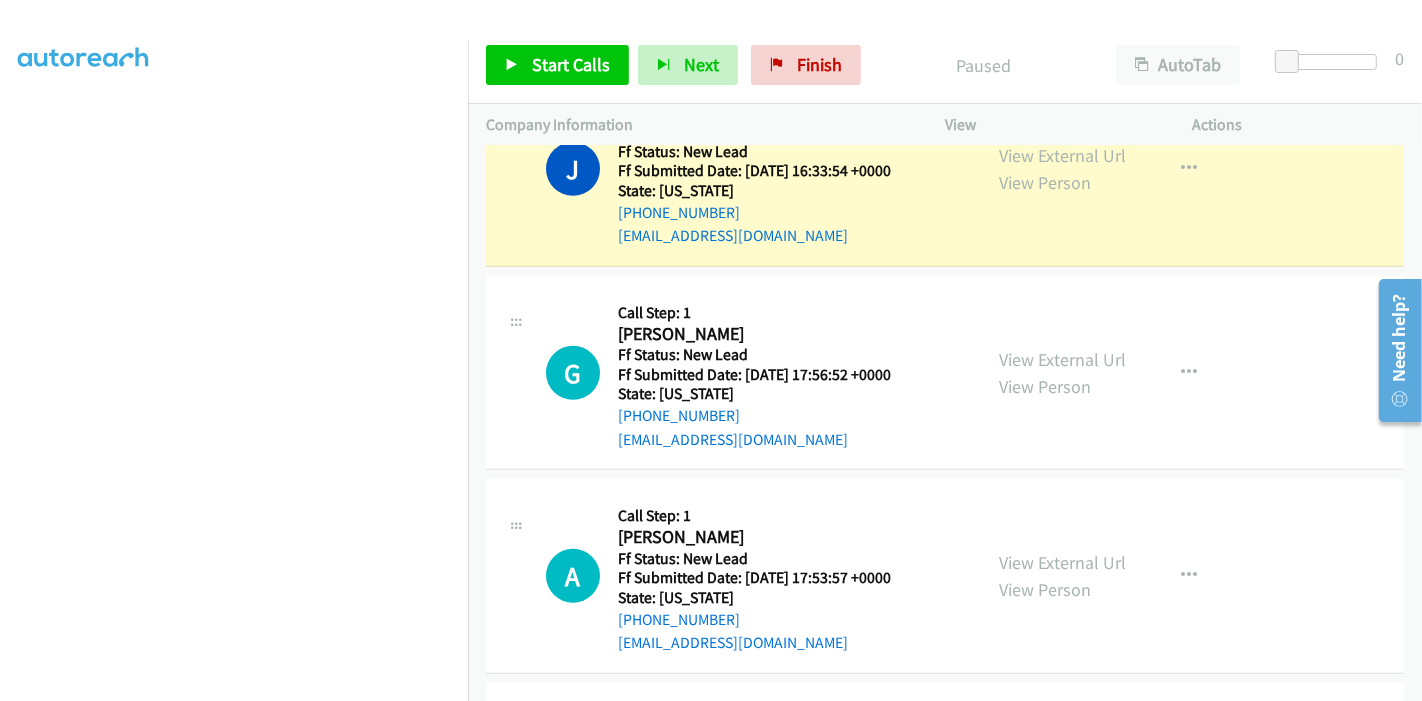 scroll, scrollTop: 760, scrollLeft: 0, axis: vertical 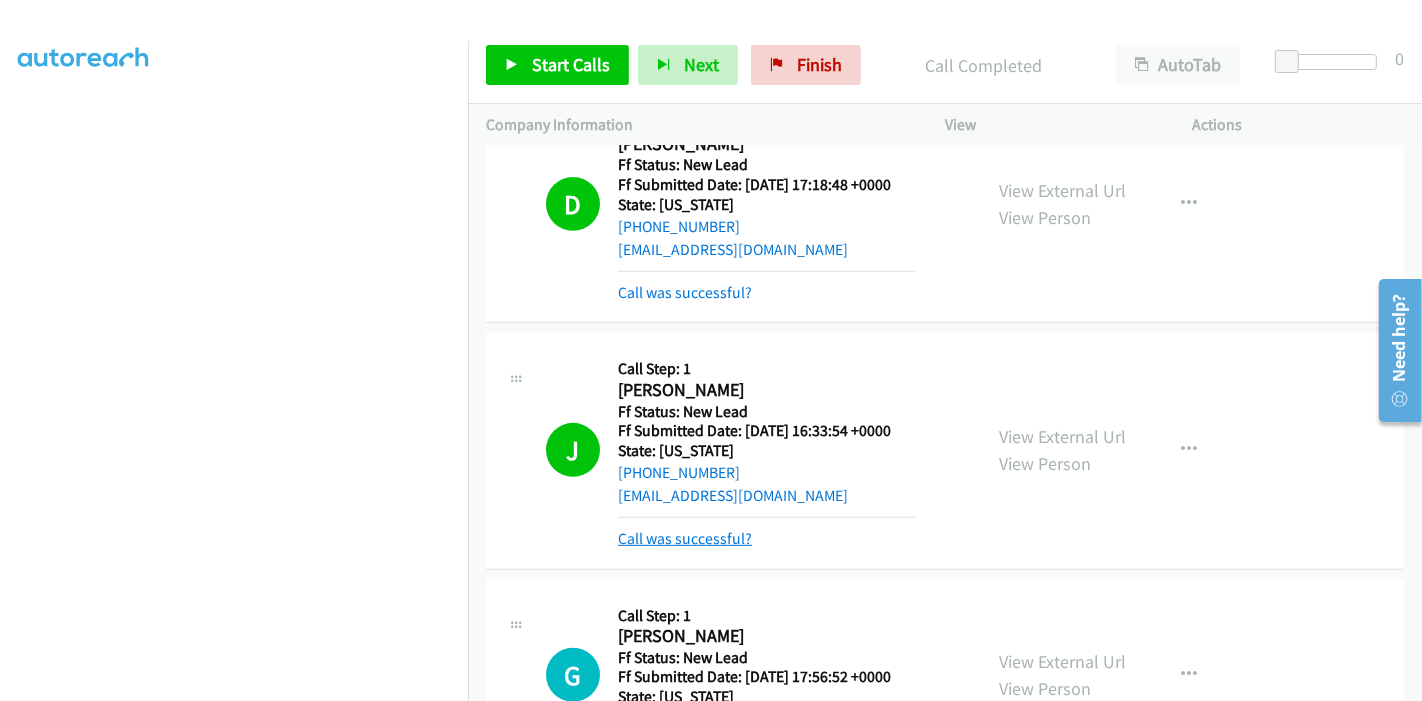 click on "Call was successful?" at bounding box center (685, 538) 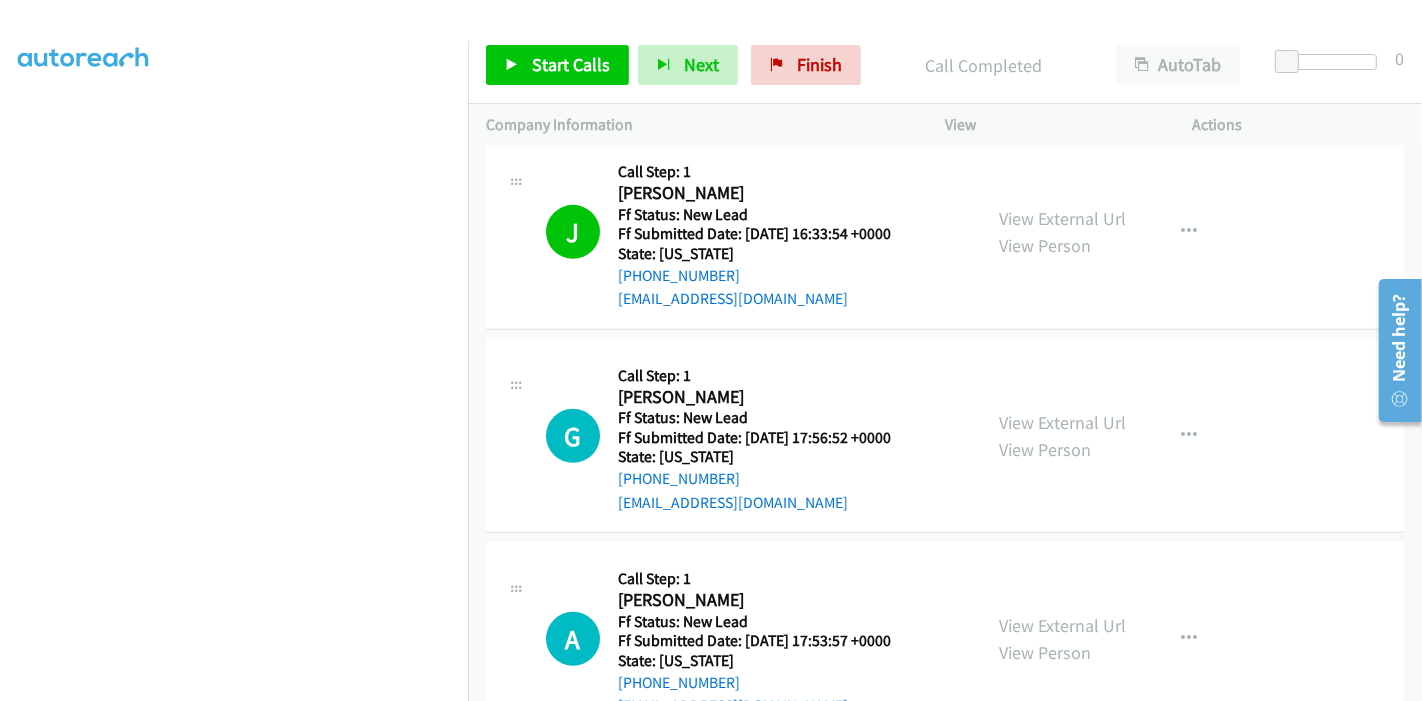 scroll, scrollTop: 963, scrollLeft: 0, axis: vertical 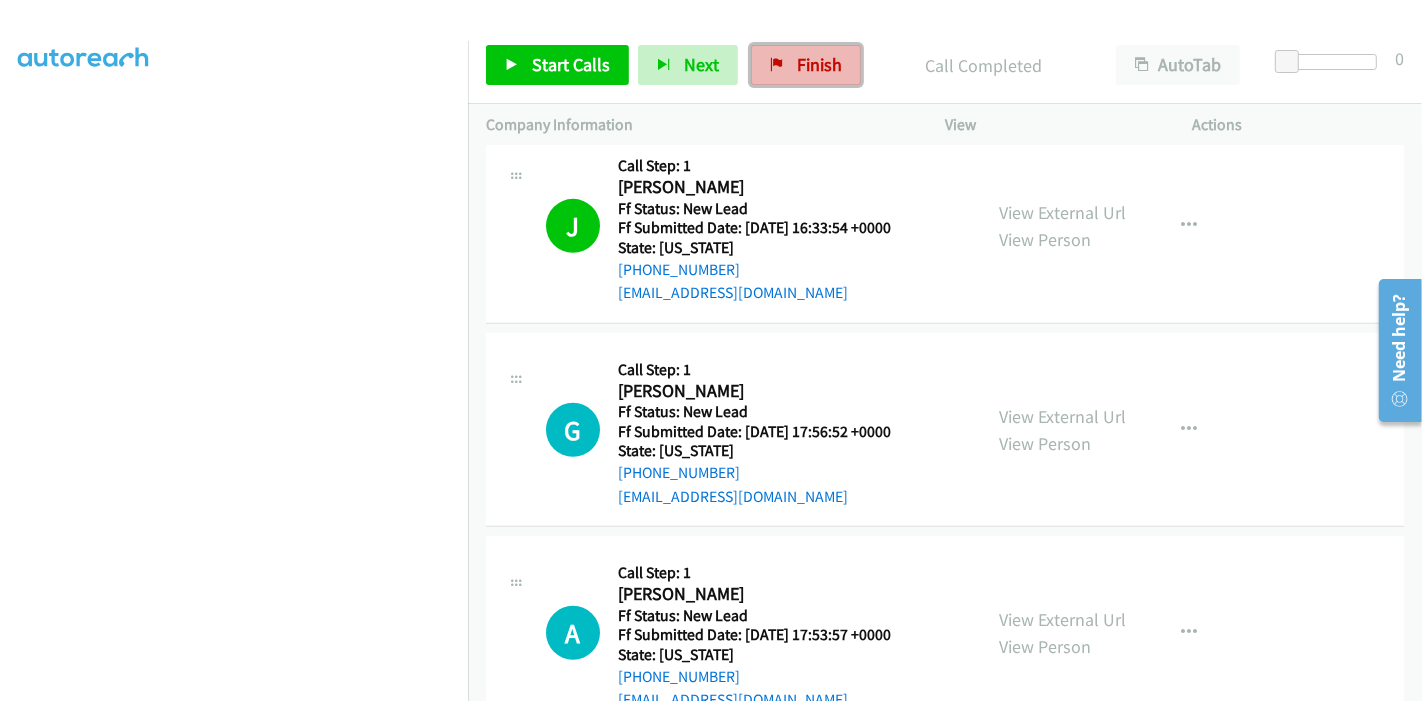 click on "Finish" at bounding box center [819, 64] 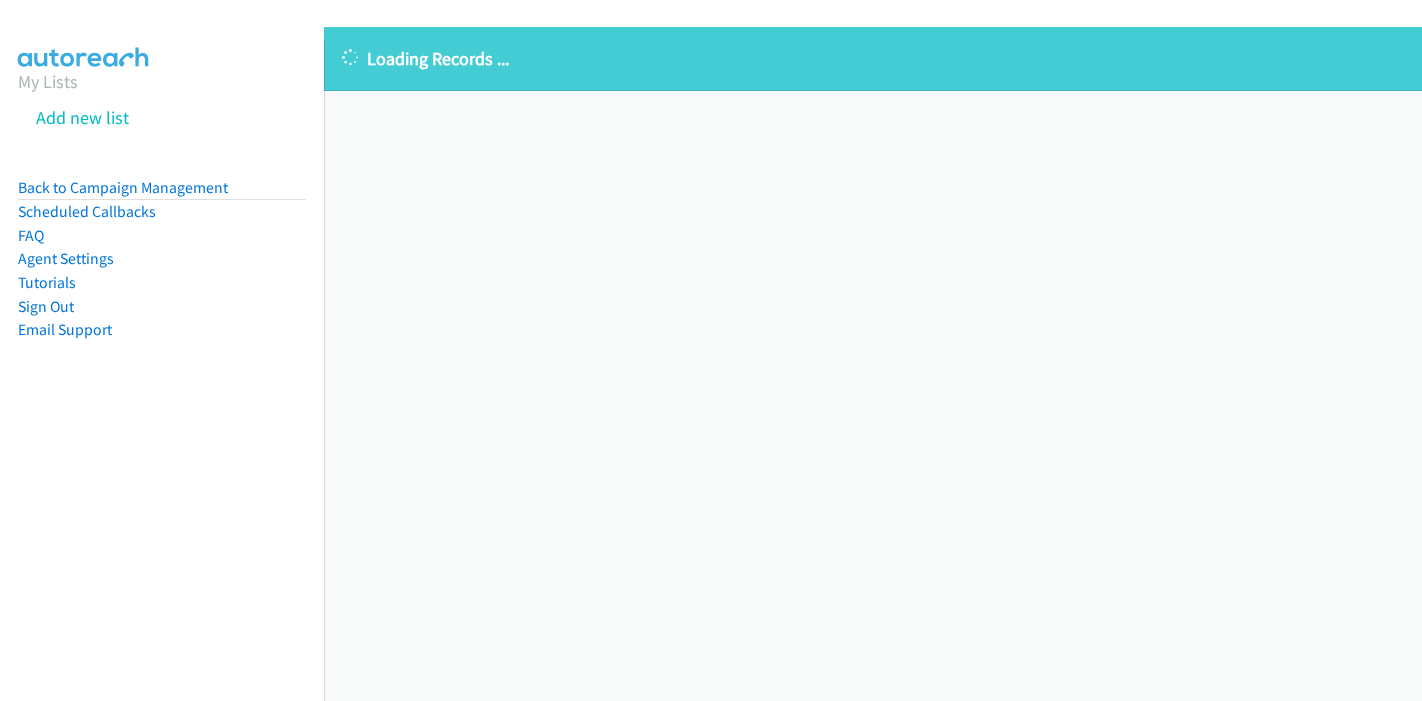 scroll, scrollTop: 0, scrollLeft: 0, axis: both 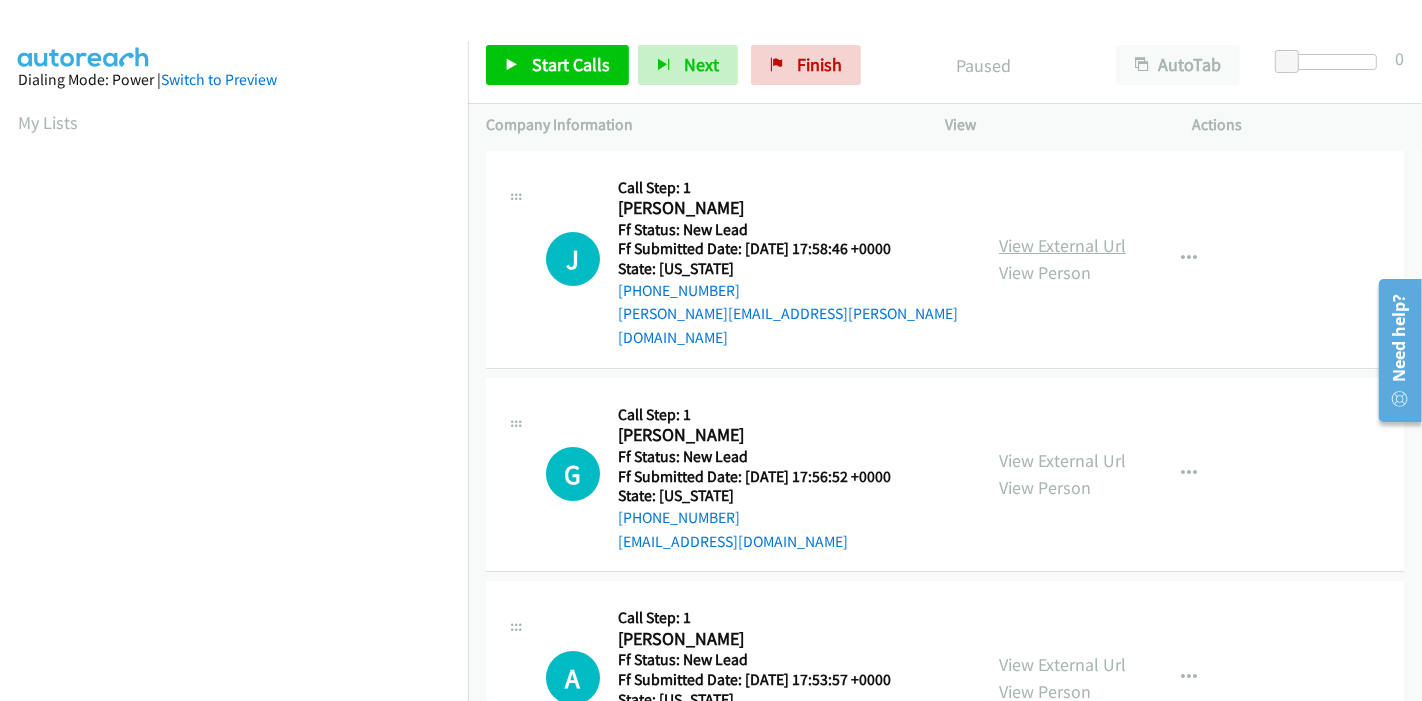 click on "View External Url" at bounding box center [1062, 245] 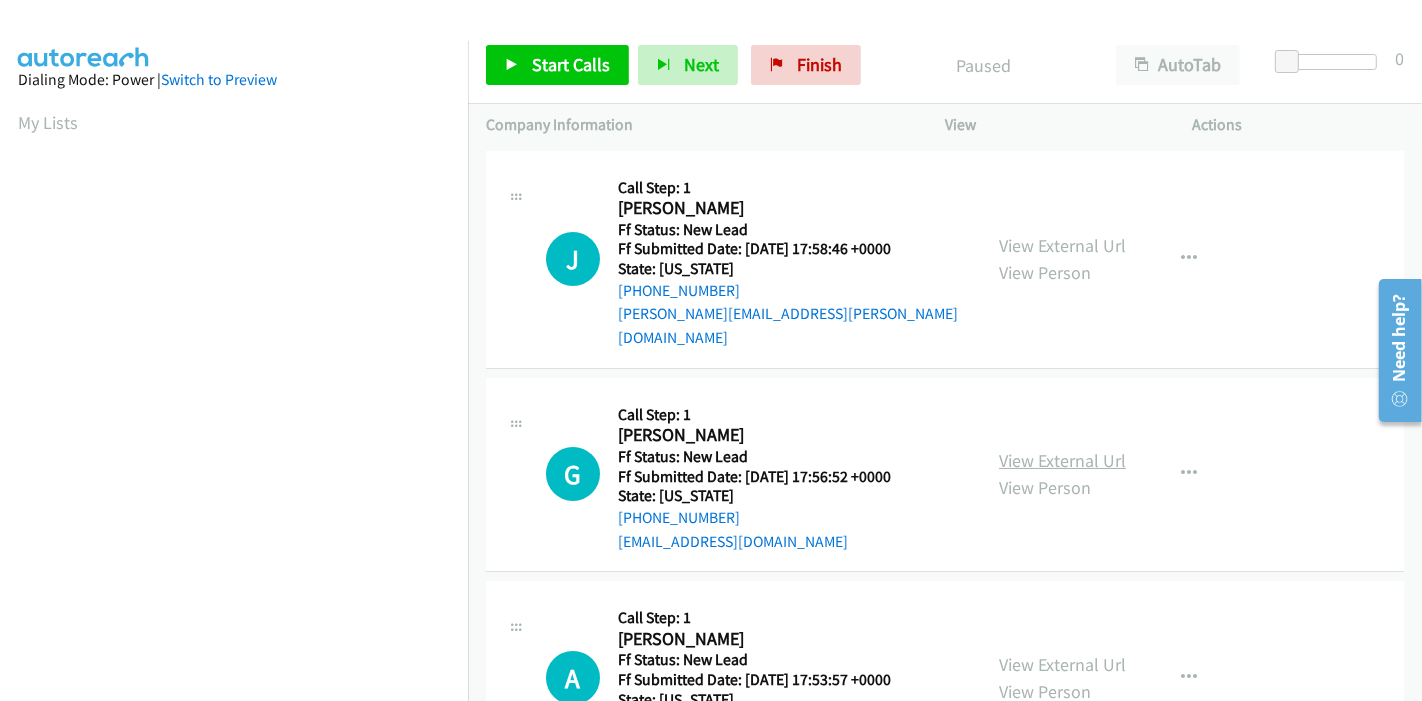 click on "View External Url" at bounding box center (1062, 460) 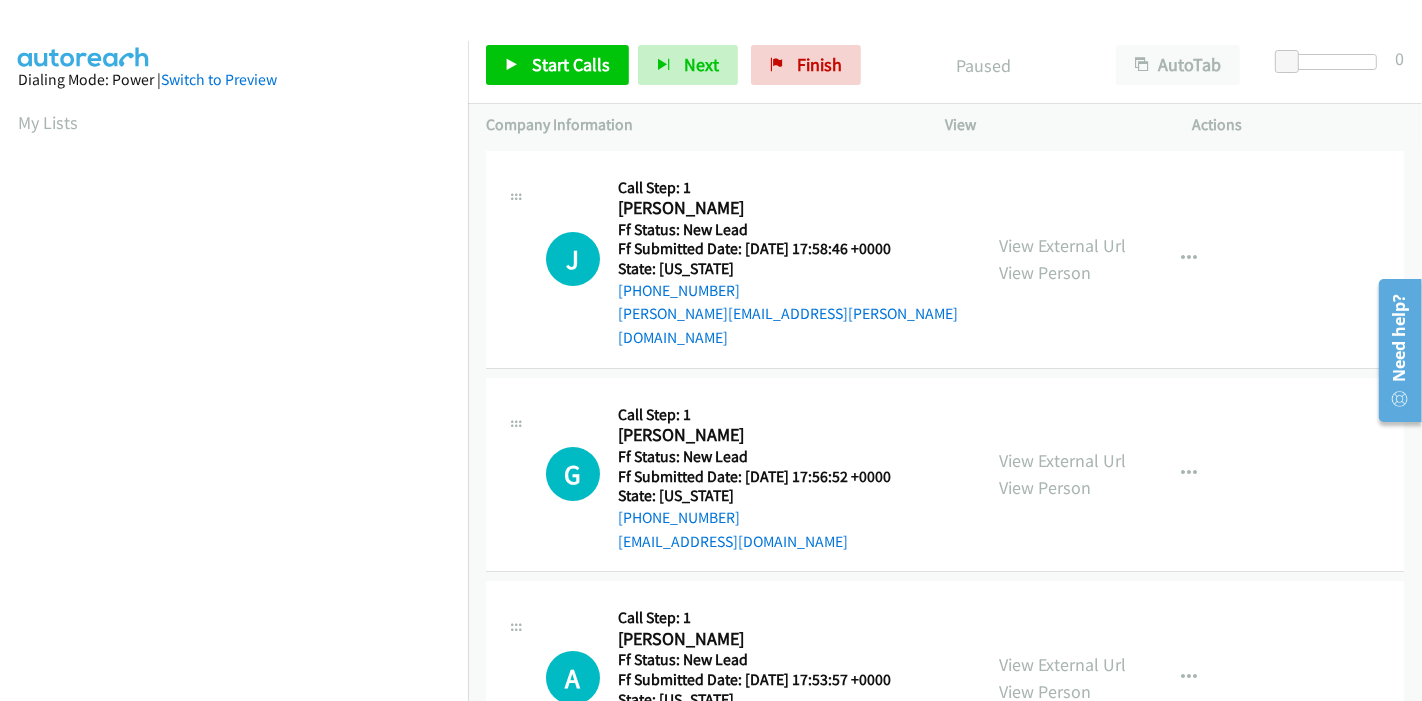 scroll, scrollTop: 111, scrollLeft: 0, axis: vertical 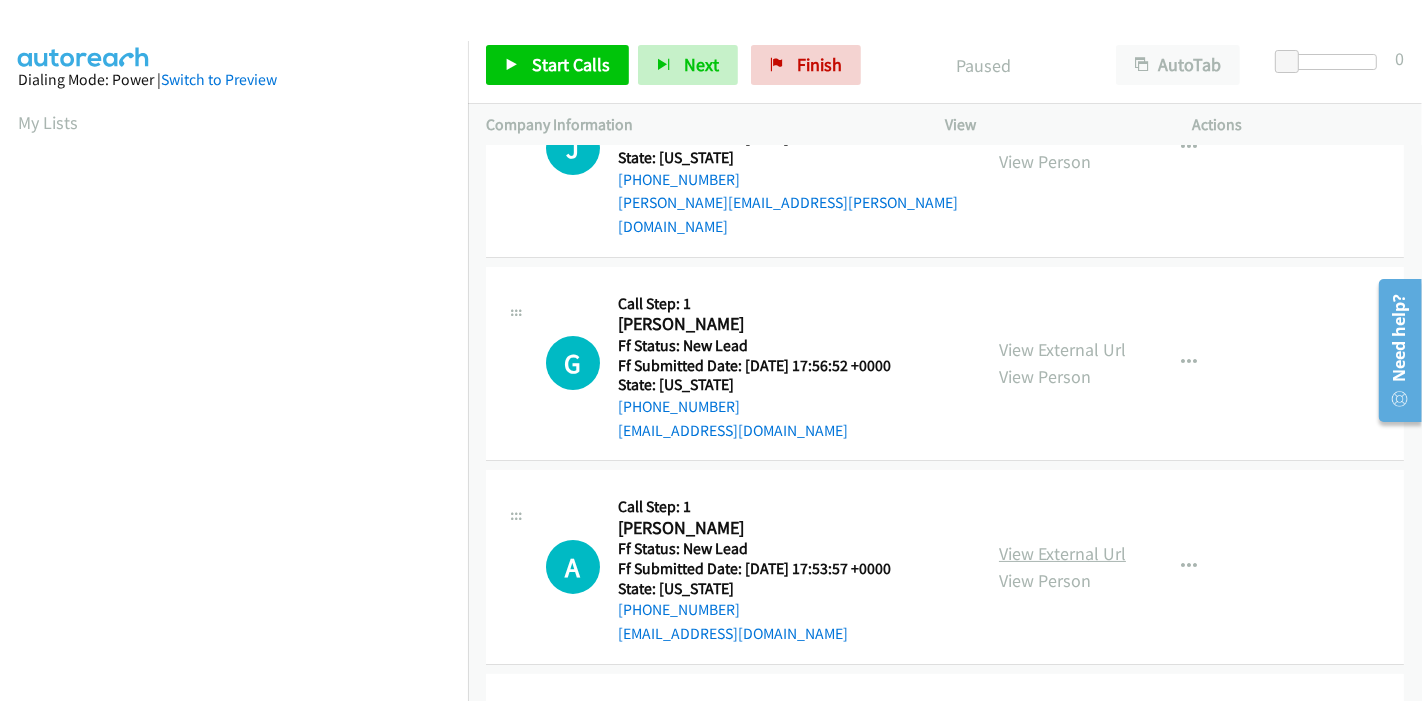 click on "View External Url" at bounding box center [1062, 553] 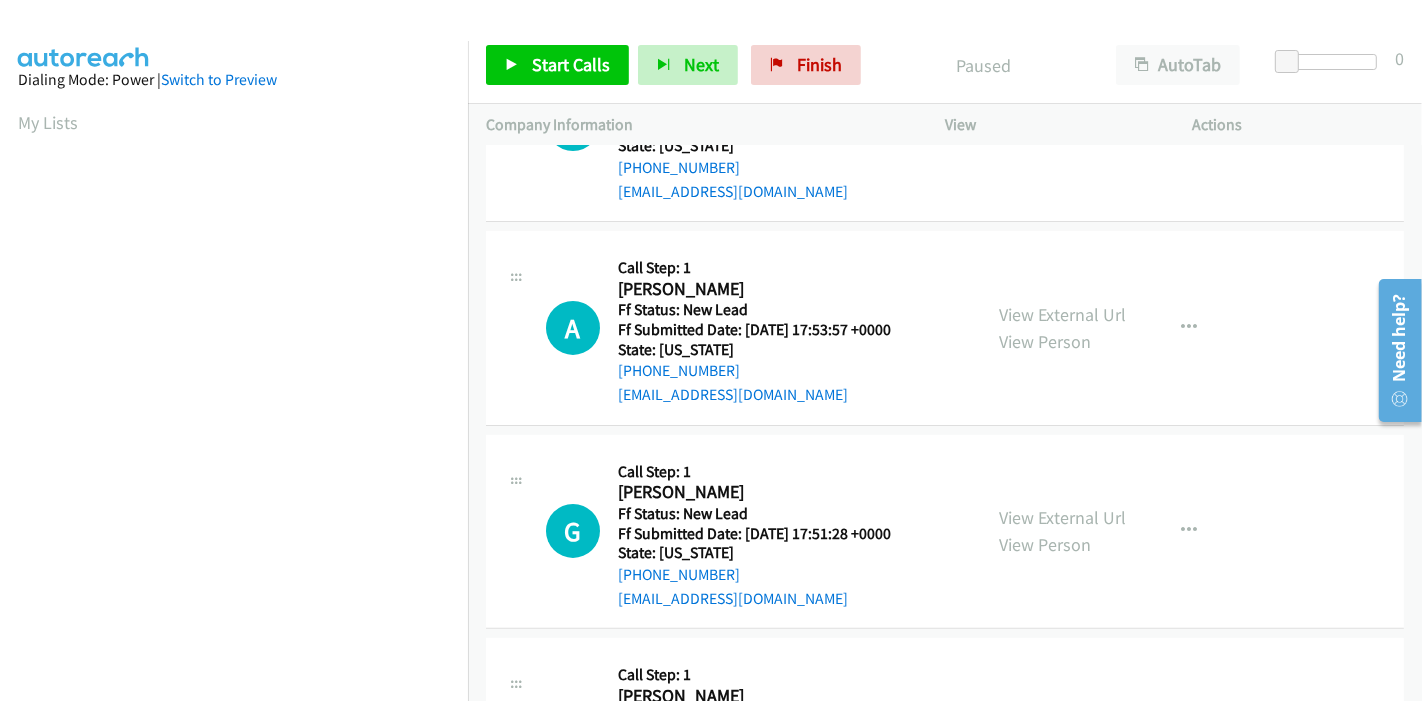 scroll, scrollTop: 444, scrollLeft: 0, axis: vertical 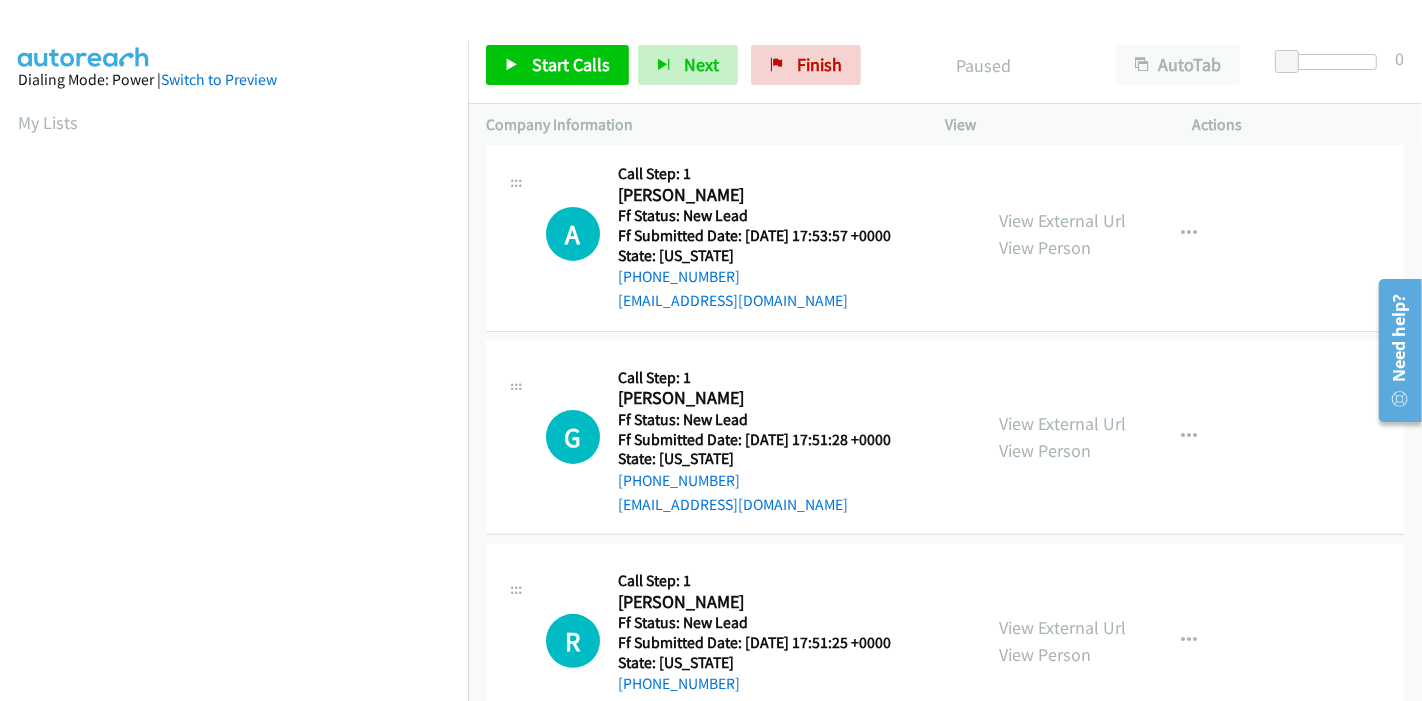 click on "View External Url
View Person" at bounding box center [1062, 437] 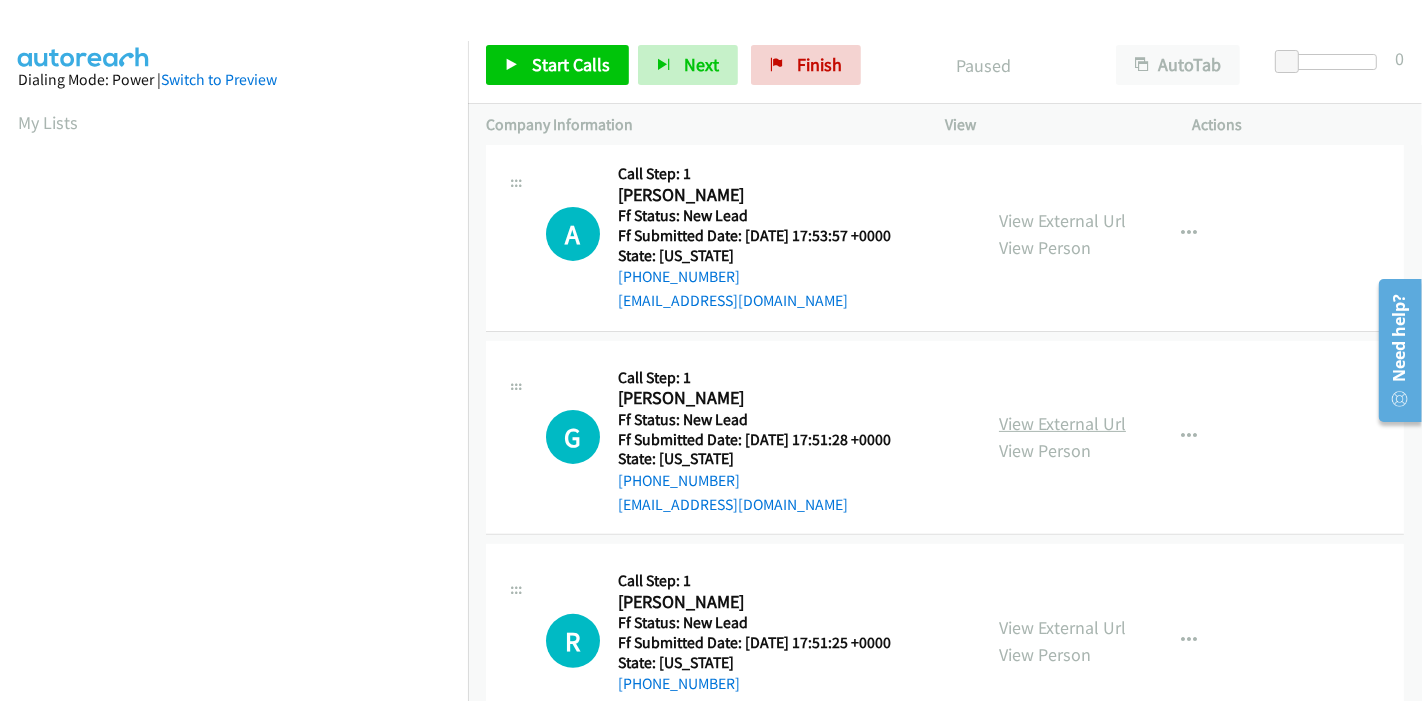 click on "View External Url" at bounding box center (1062, 423) 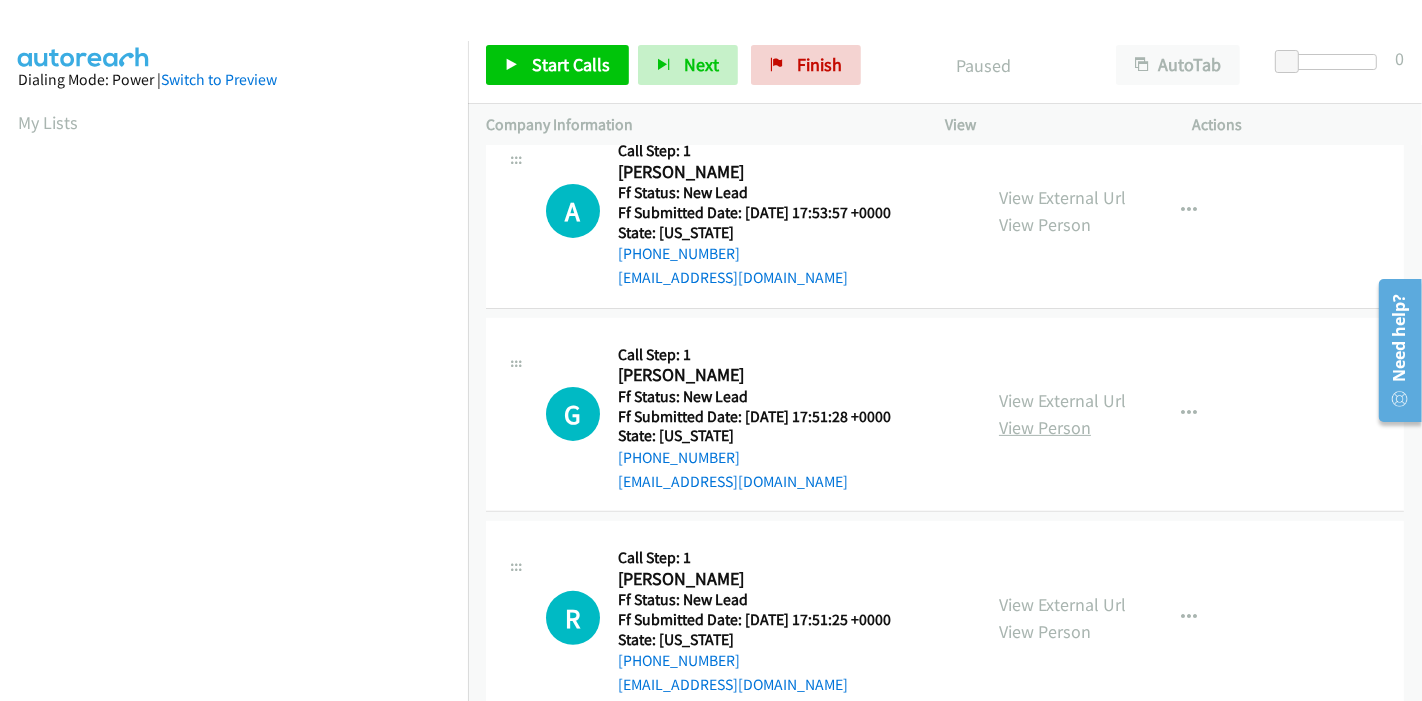 scroll, scrollTop: 487, scrollLeft: 0, axis: vertical 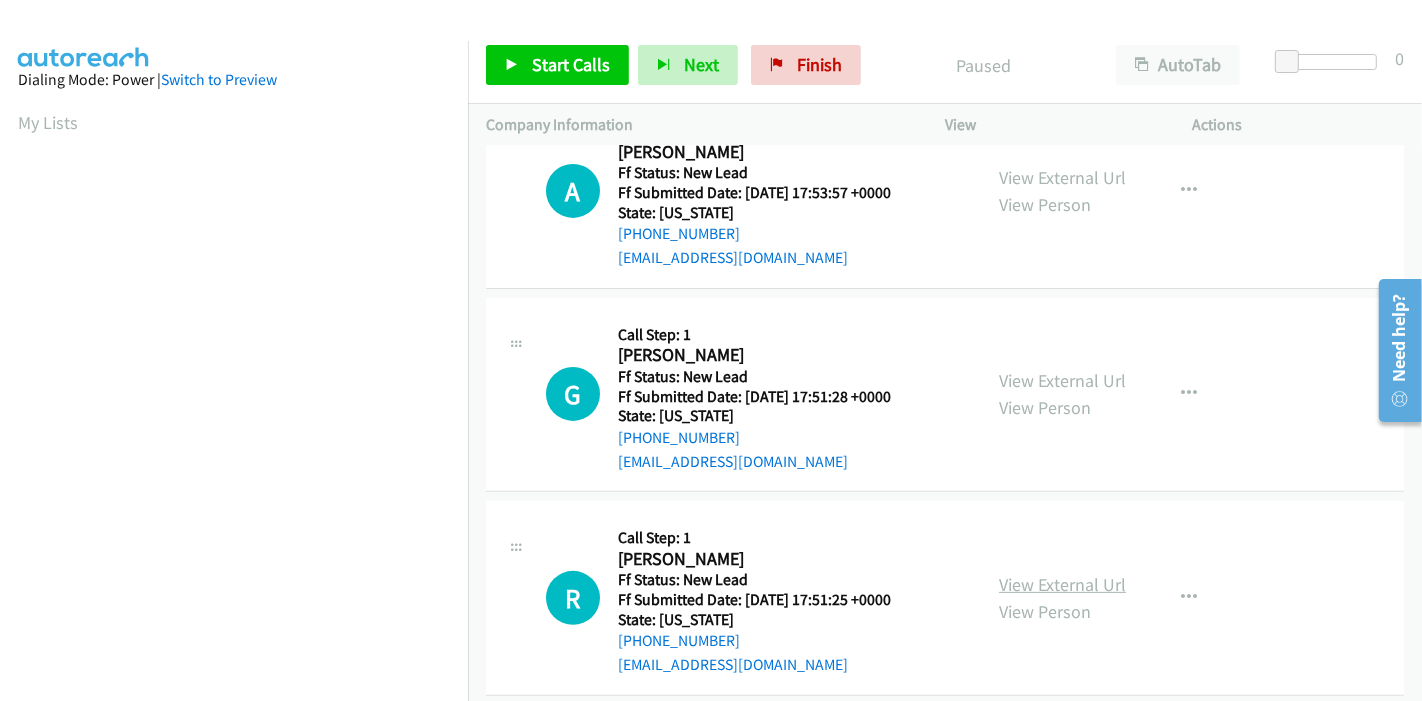 click on "View External Url" at bounding box center (1062, 584) 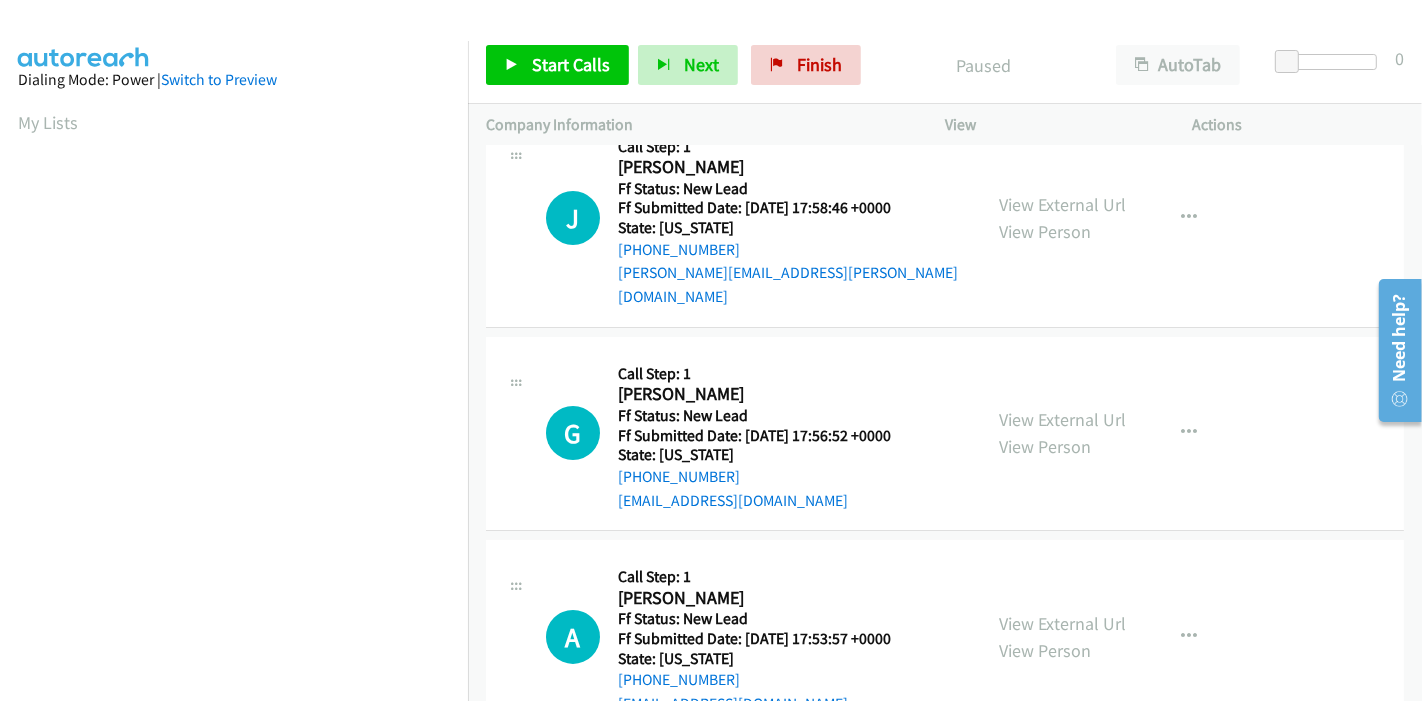 scroll, scrollTop: 0, scrollLeft: 0, axis: both 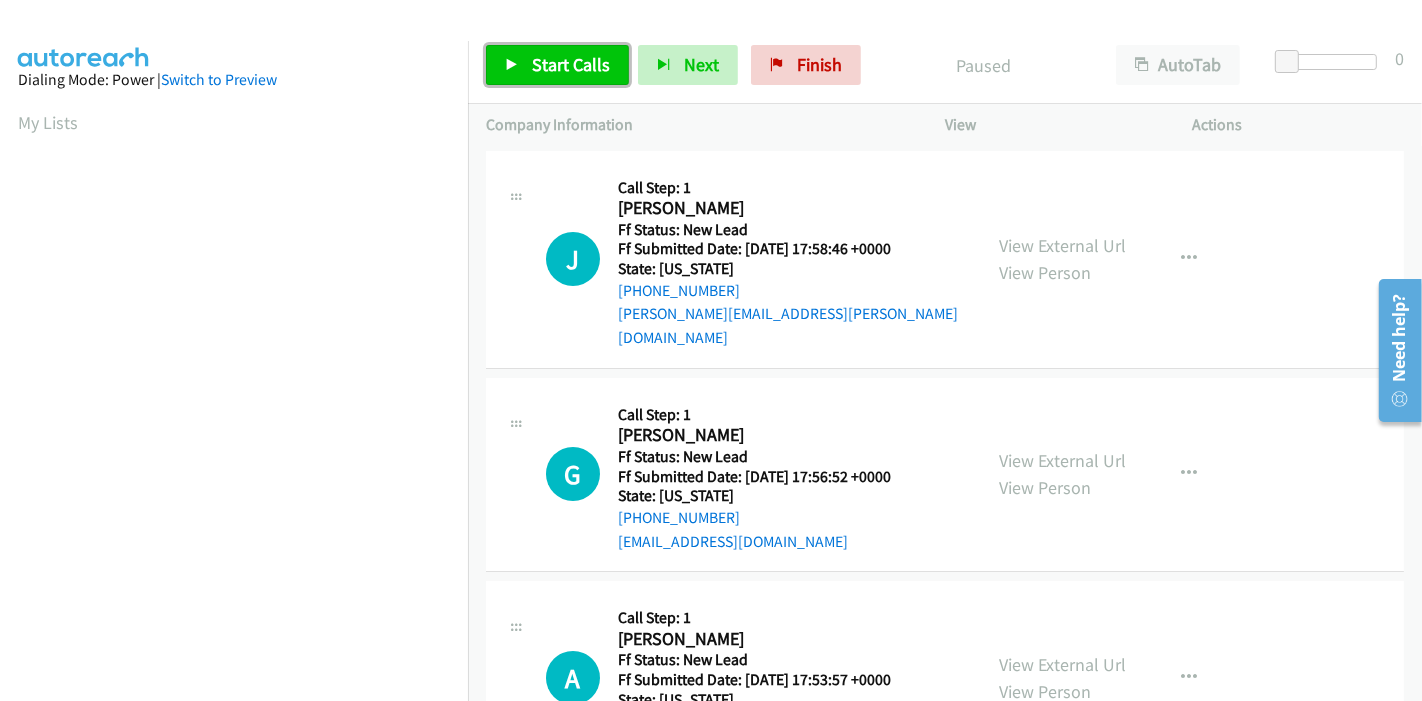 click on "Start Calls" at bounding box center (571, 64) 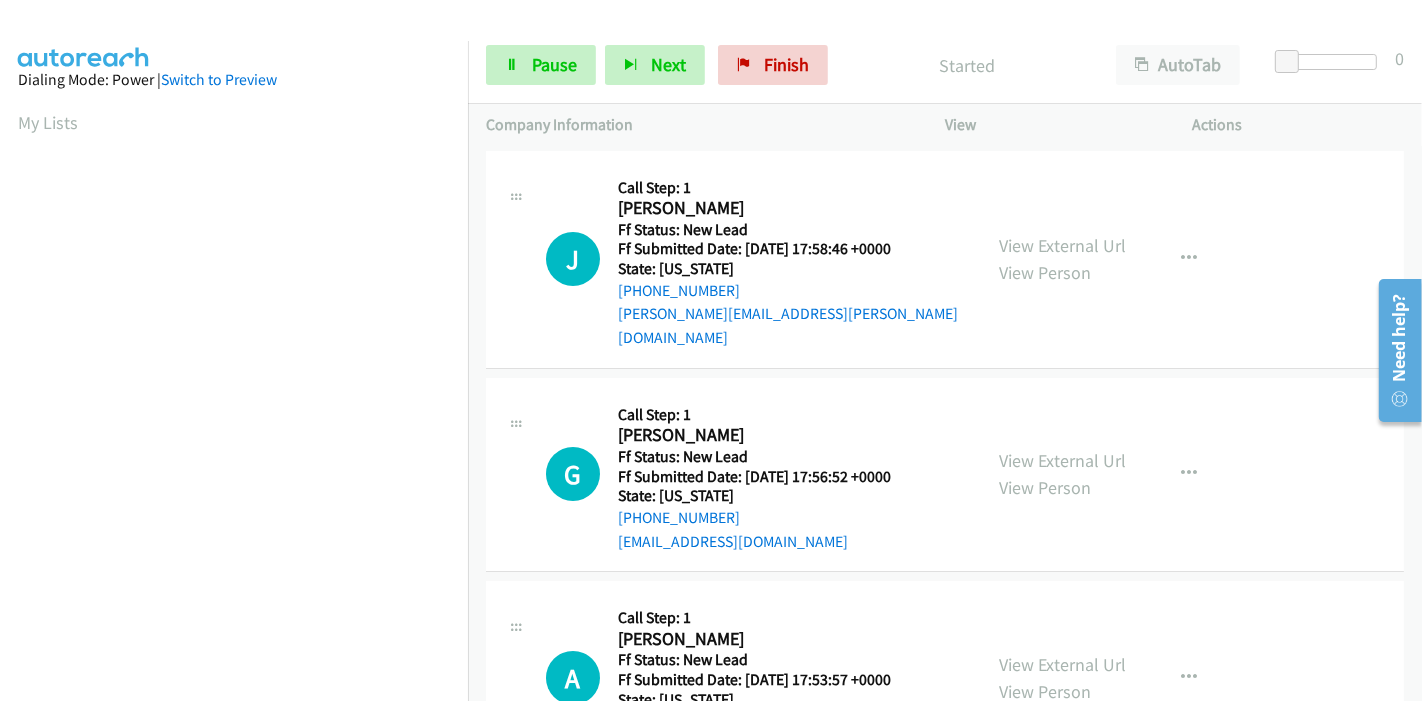 click on "Start Calls
Pause
Next
Finish" at bounding box center (661, 65) 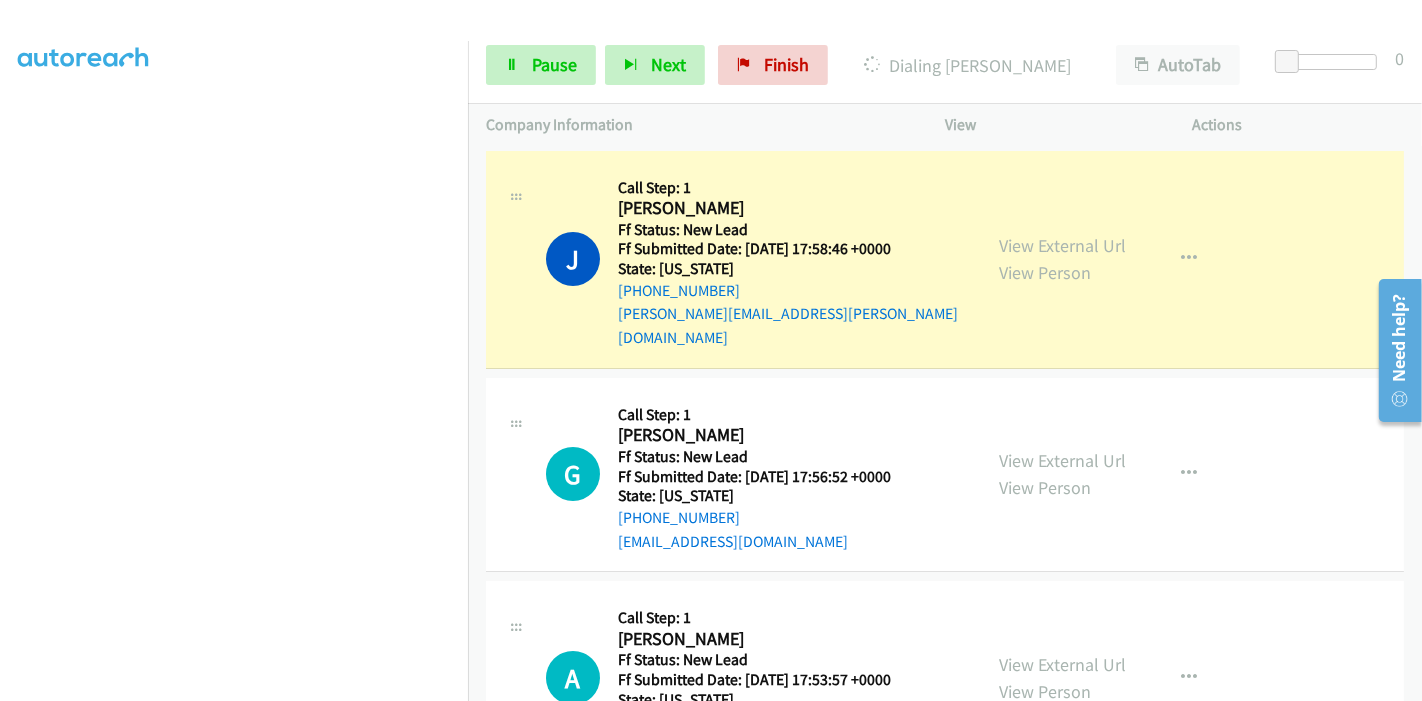 scroll, scrollTop: 422, scrollLeft: 0, axis: vertical 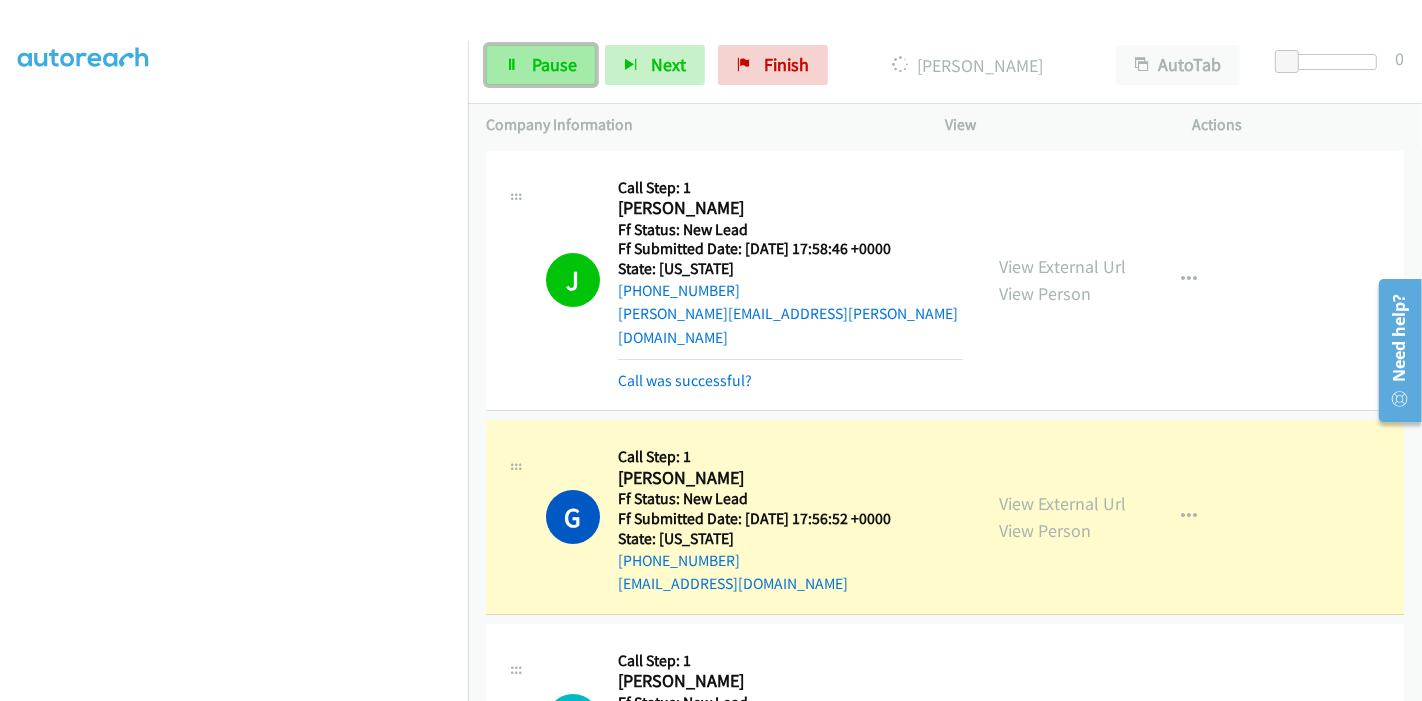 click on "Pause" at bounding box center [554, 64] 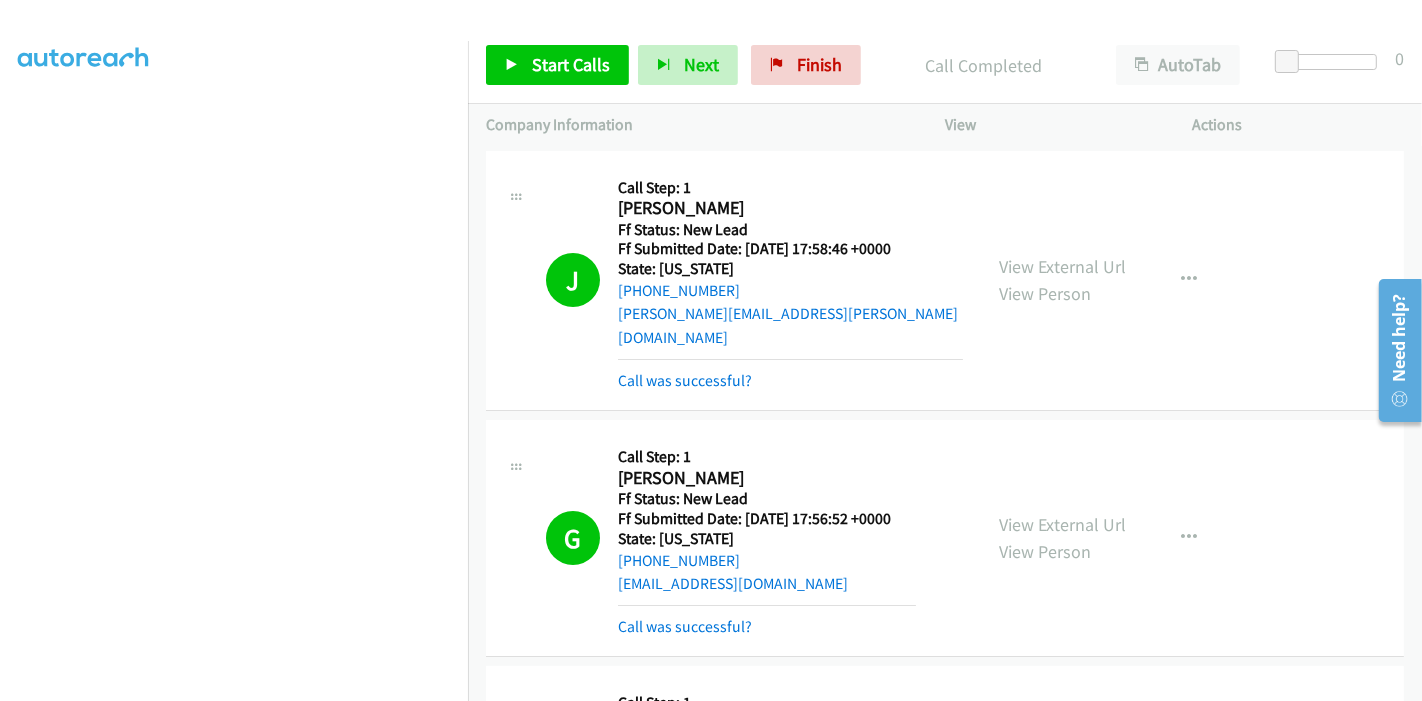 scroll, scrollTop: 422, scrollLeft: 0, axis: vertical 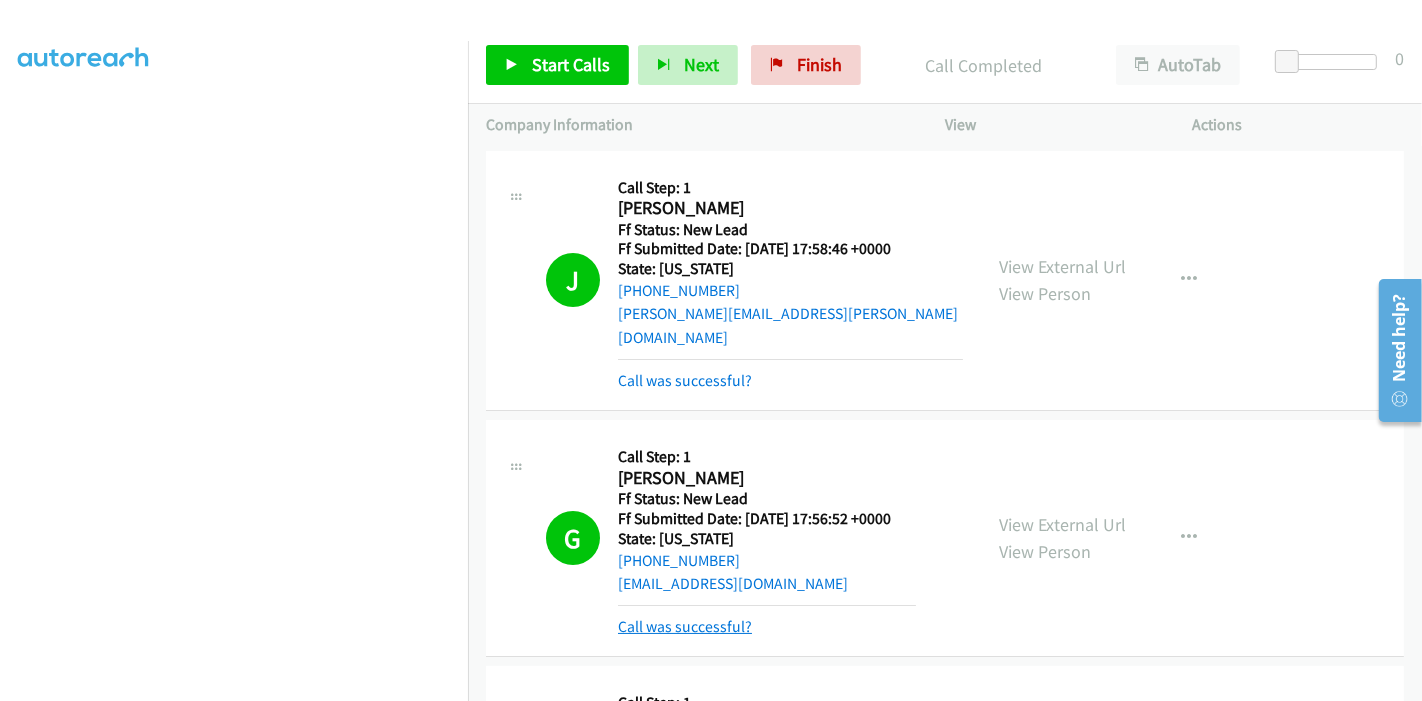 click on "Call was successful?" at bounding box center (685, 626) 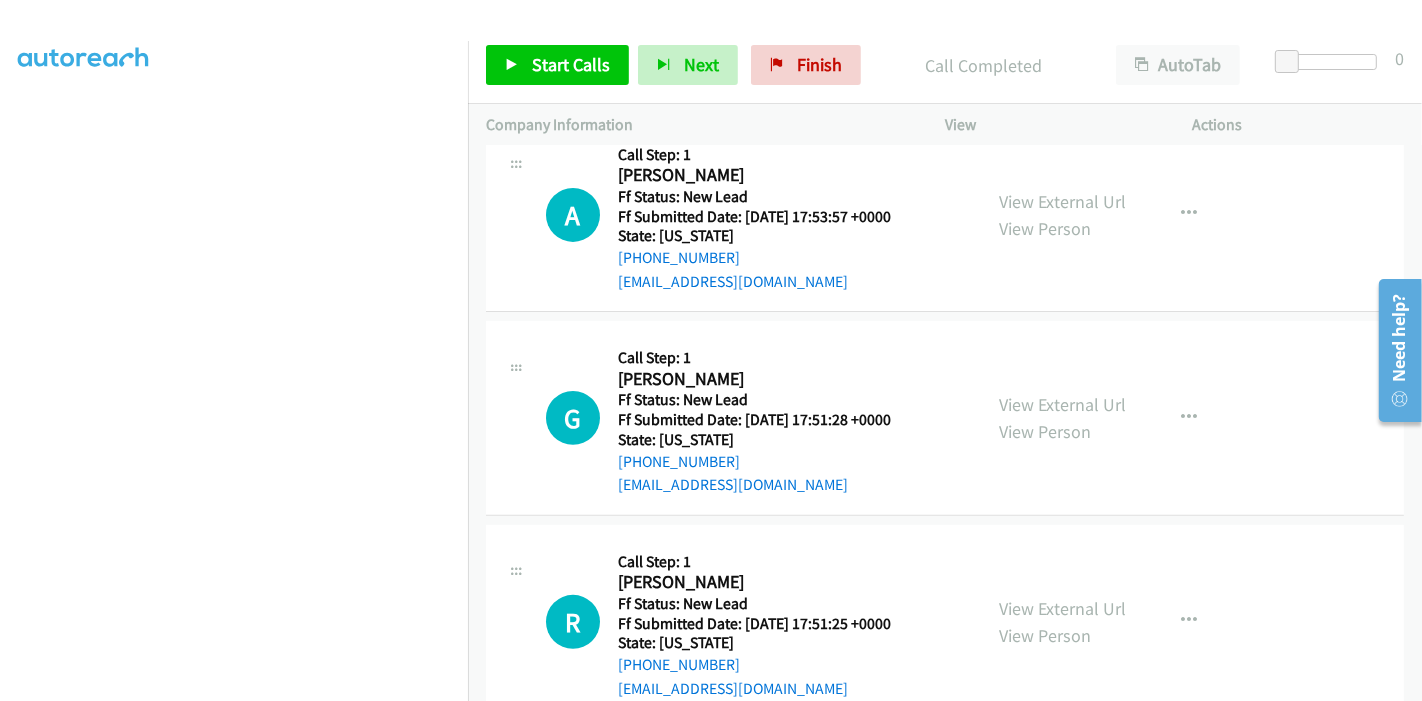 scroll, scrollTop: 529, scrollLeft: 0, axis: vertical 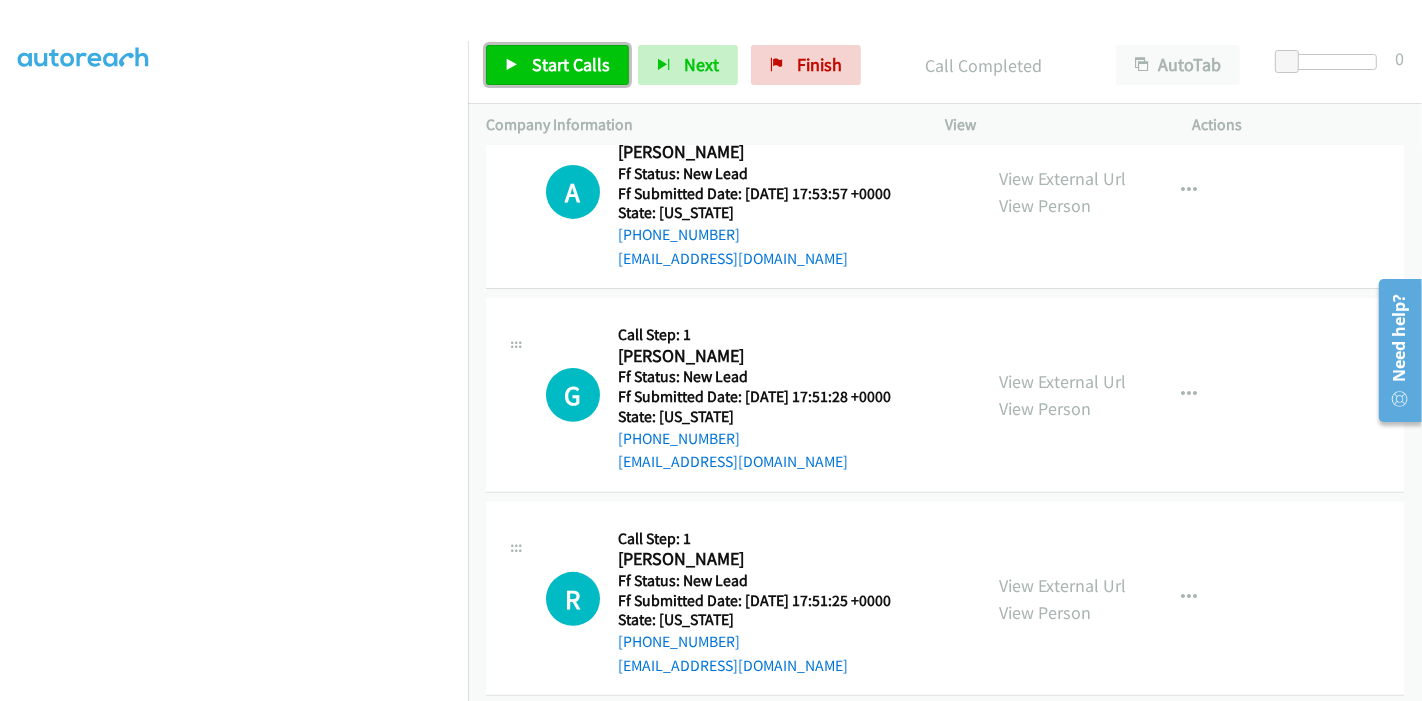 click on "Start Calls" at bounding box center (557, 65) 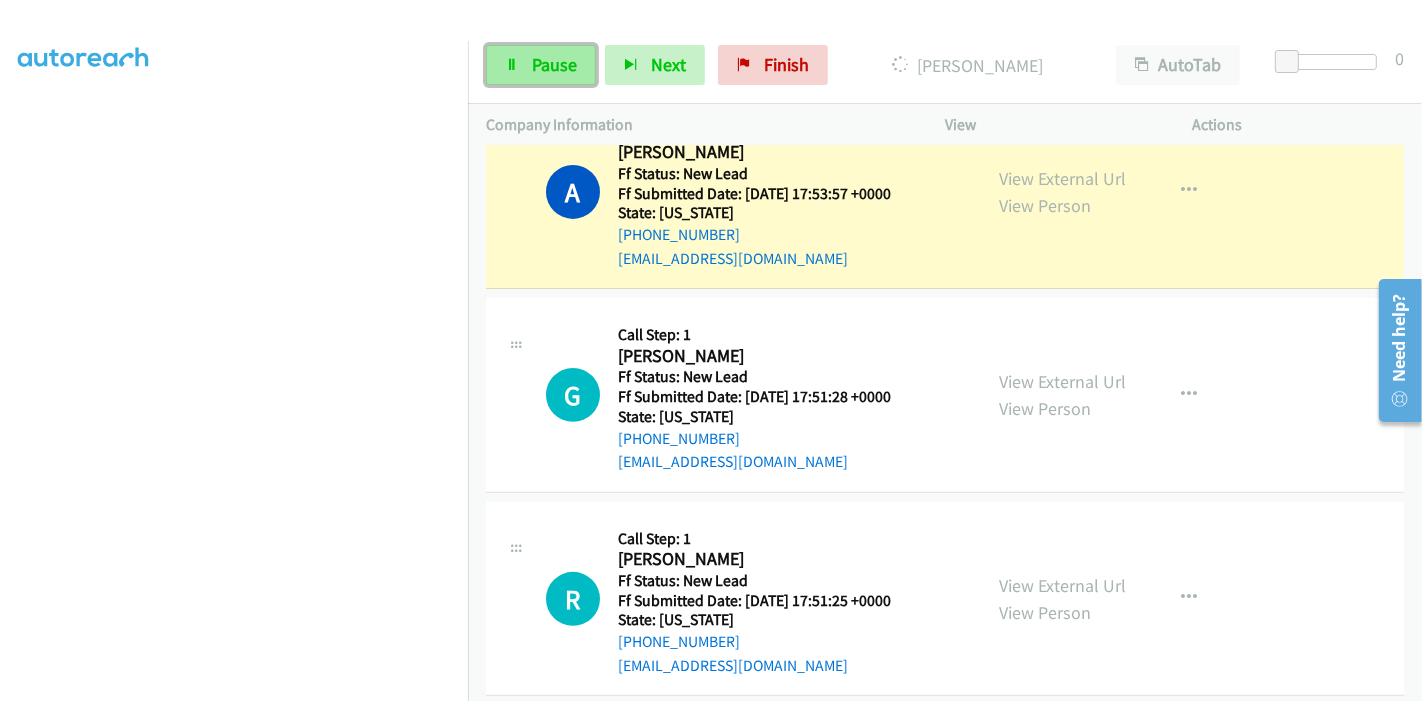 click on "Pause" at bounding box center (554, 64) 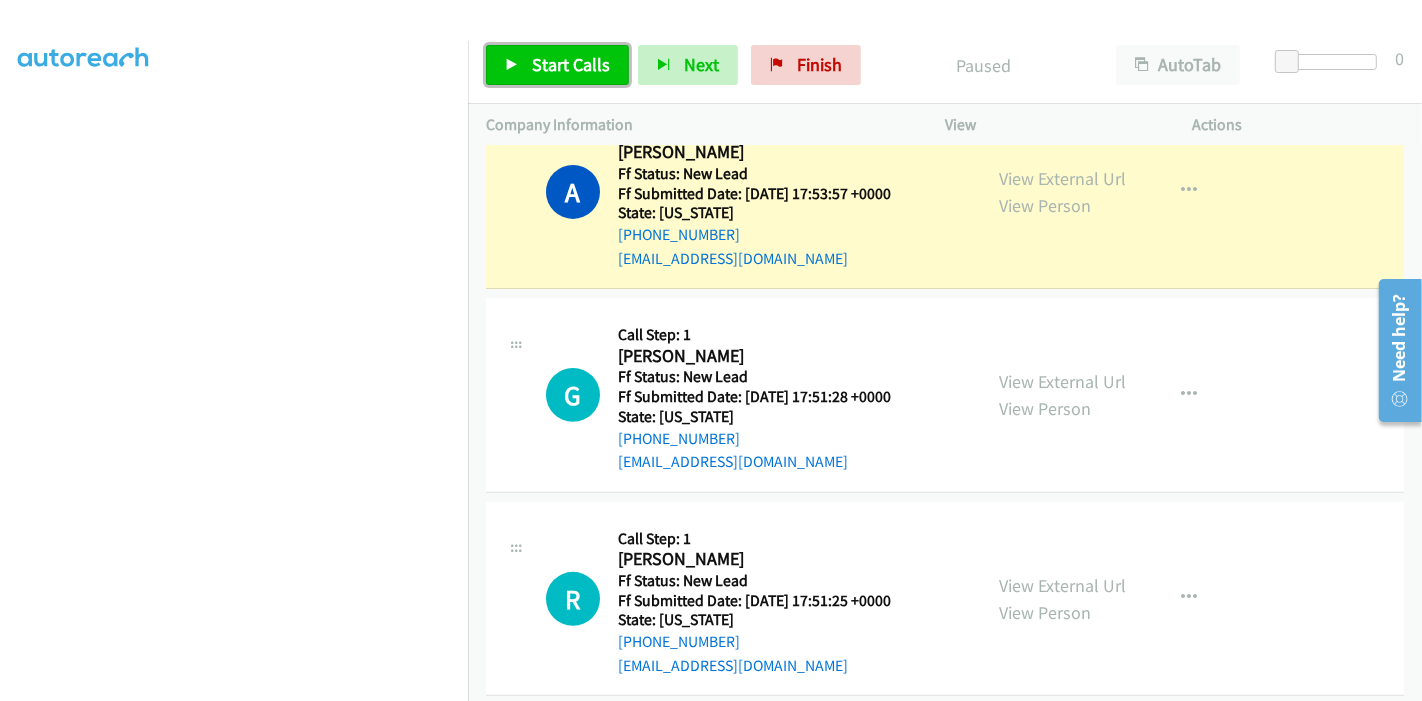 click at bounding box center (512, 66) 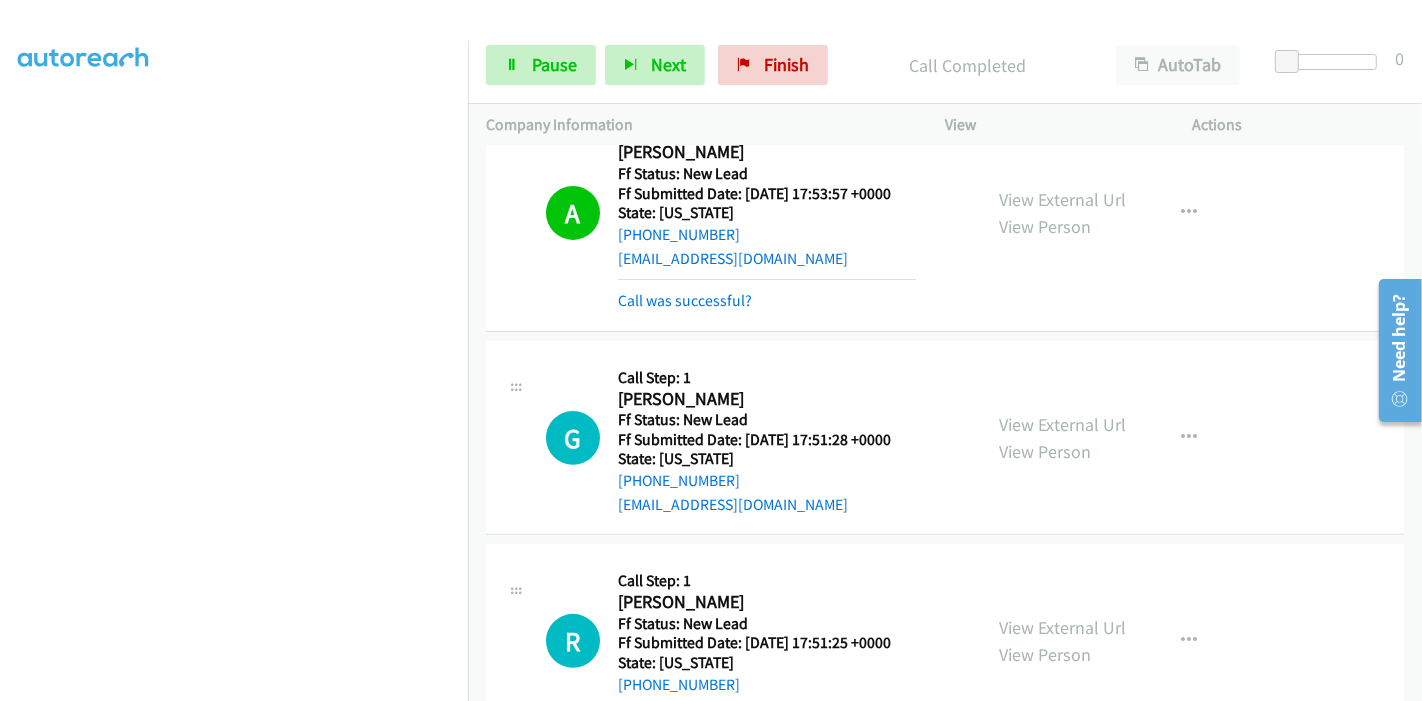 scroll, scrollTop: 551, scrollLeft: 0, axis: vertical 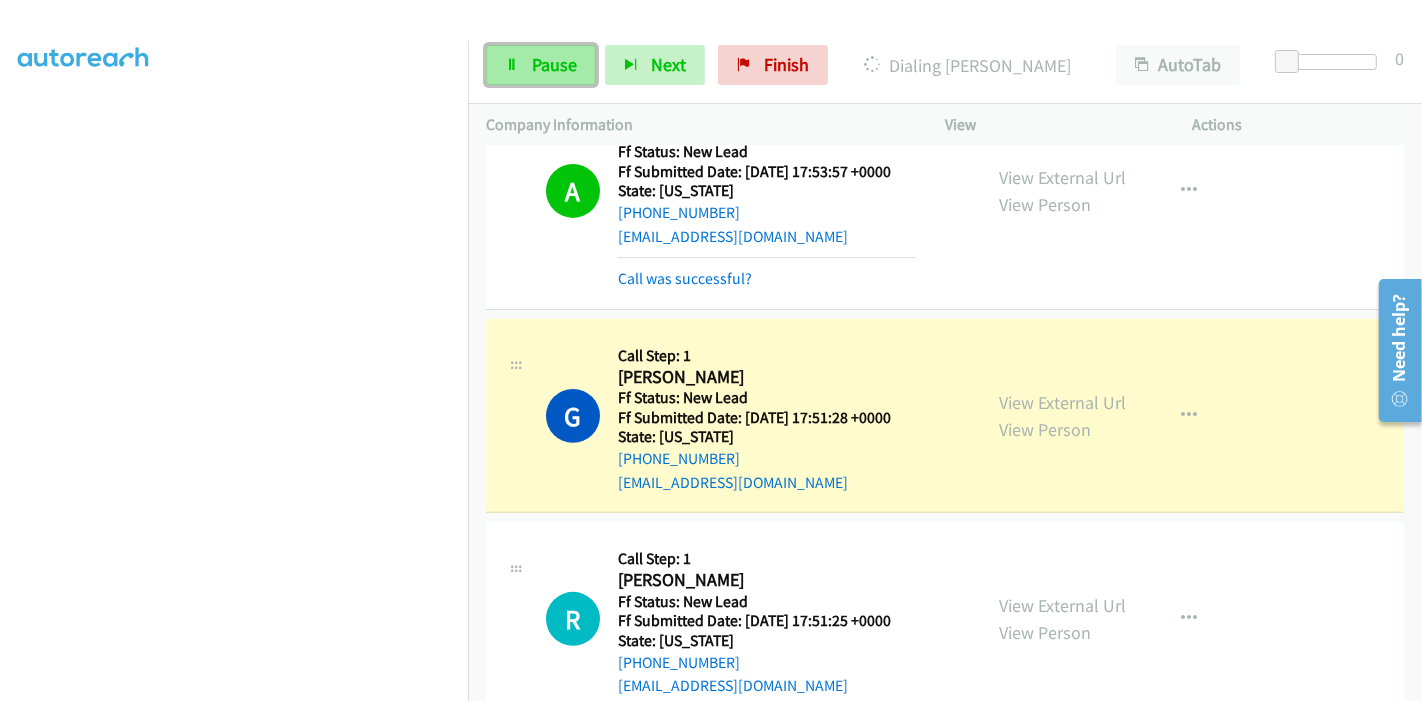 click on "Pause" at bounding box center (541, 65) 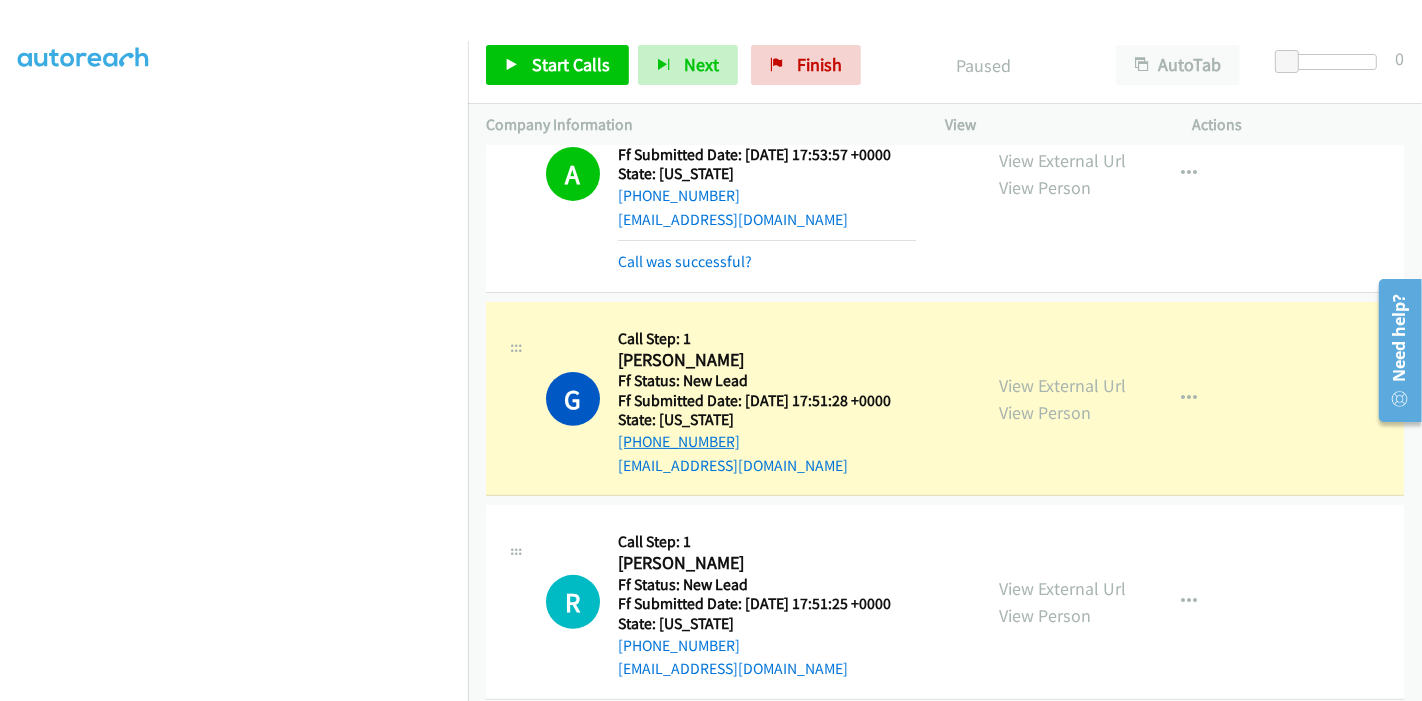 scroll, scrollTop: 571, scrollLeft: 0, axis: vertical 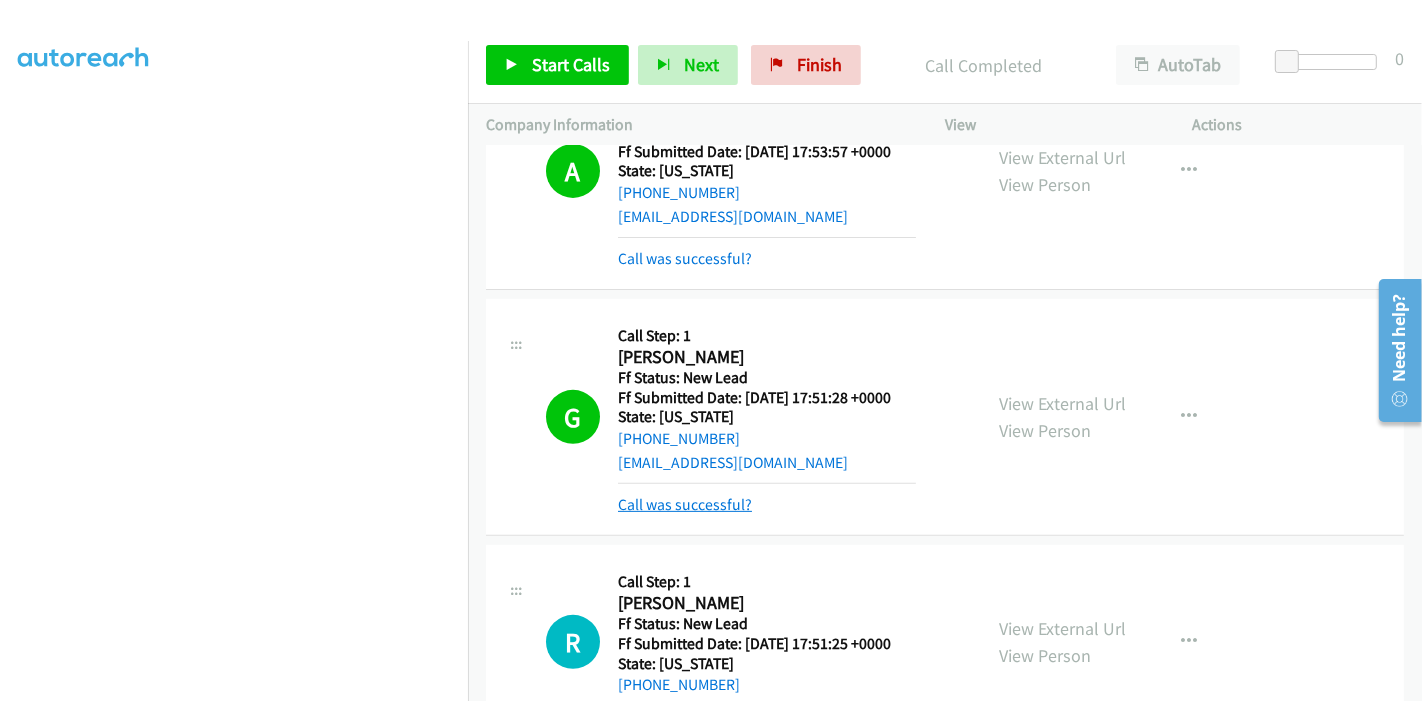 click on "Call was successful?" at bounding box center (685, 504) 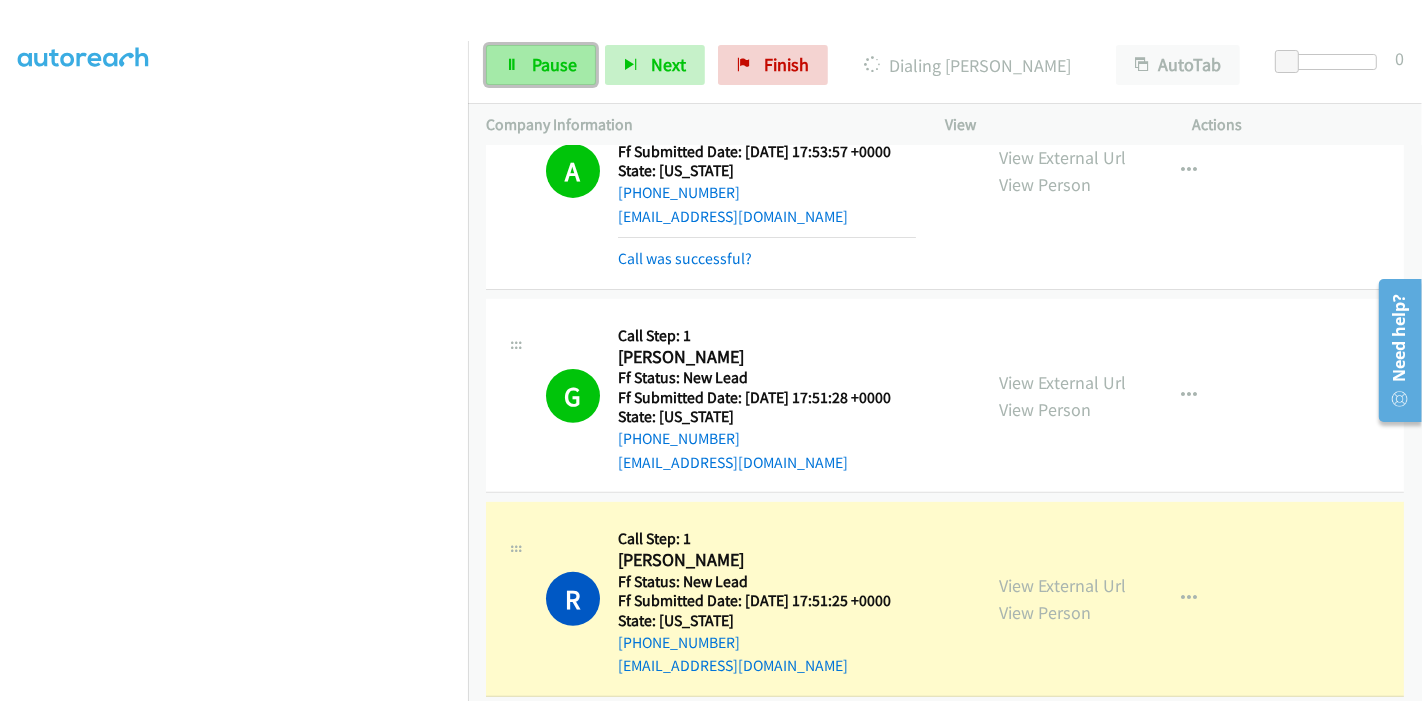 click on "Pause" at bounding box center [554, 64] 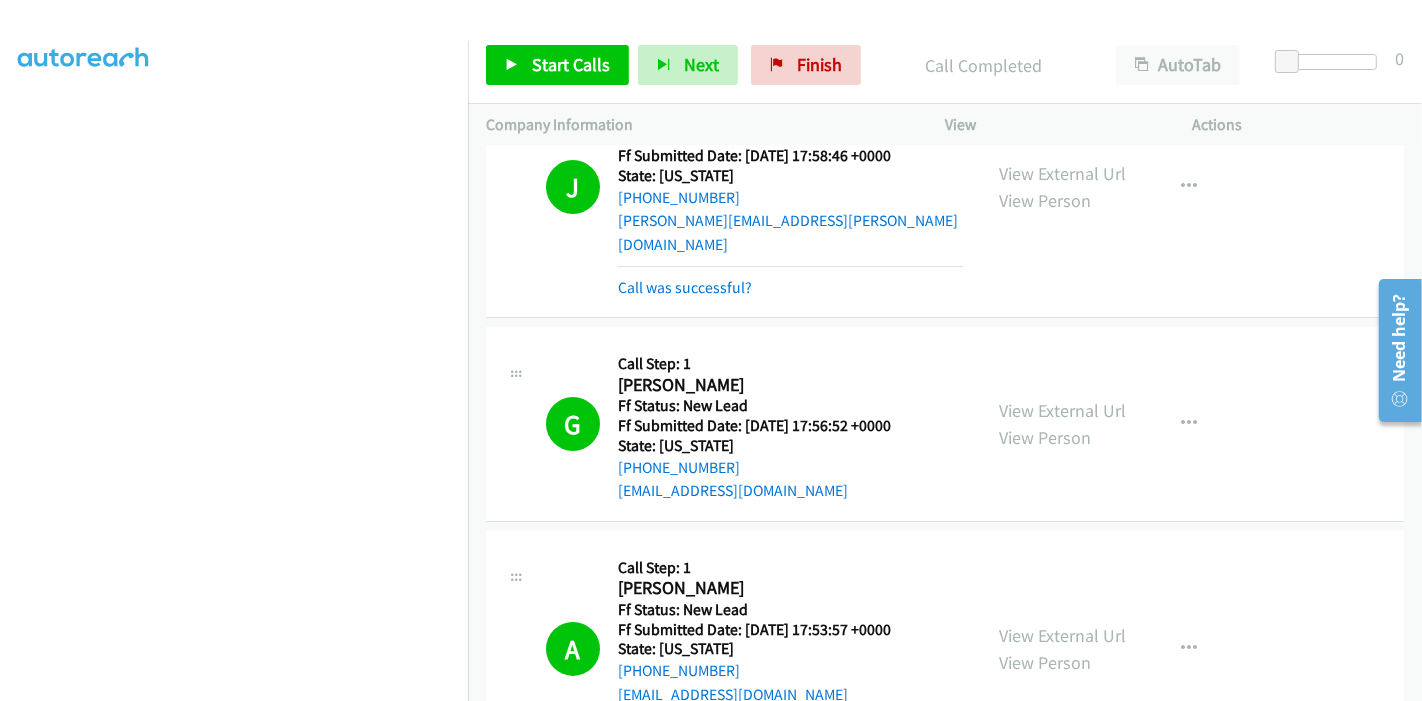 scroll, scrollTop: 0, scrollLeft: 0, axis: both 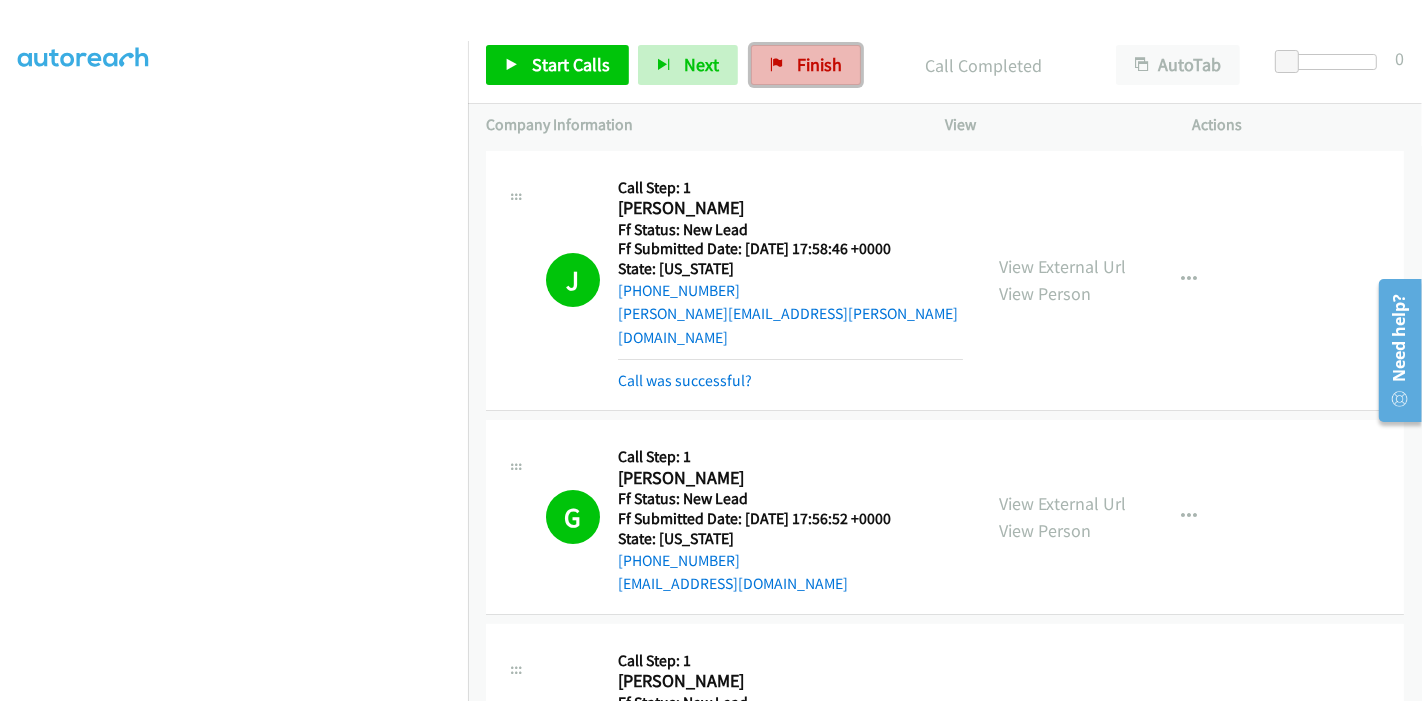 click on "Finish" at bounding box center (819, 64) 